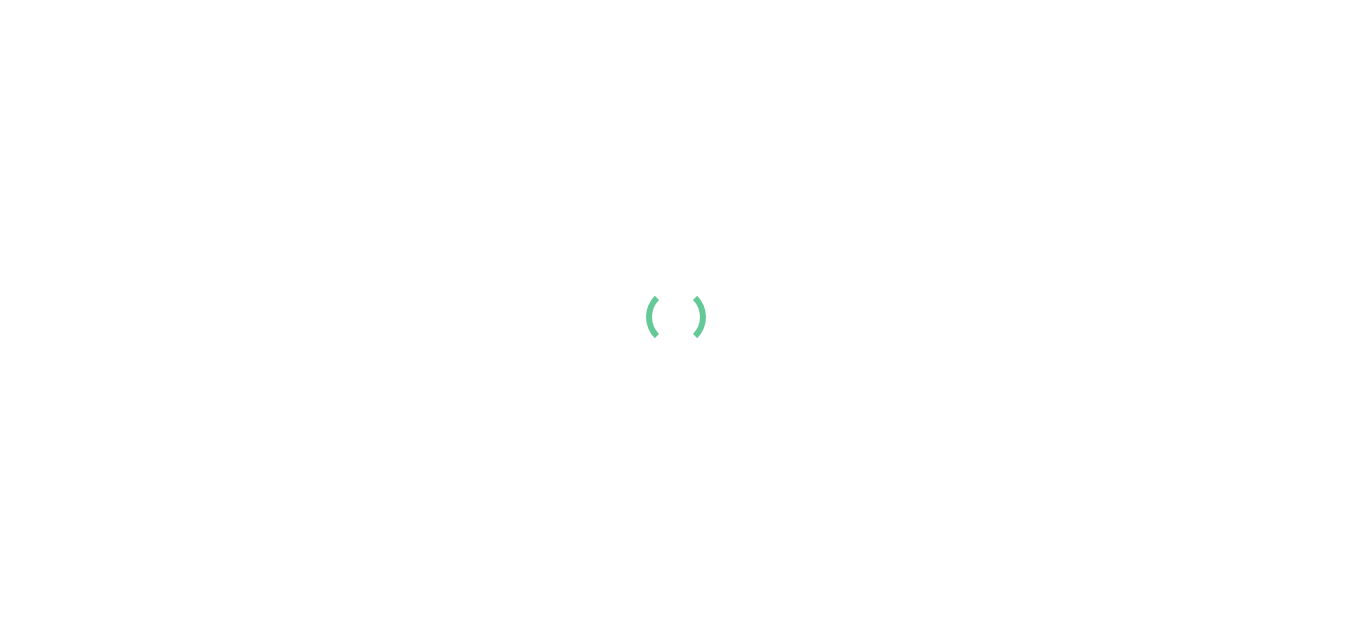 scroll, scrollTop: 0, scrollLeft: 0, axis: both 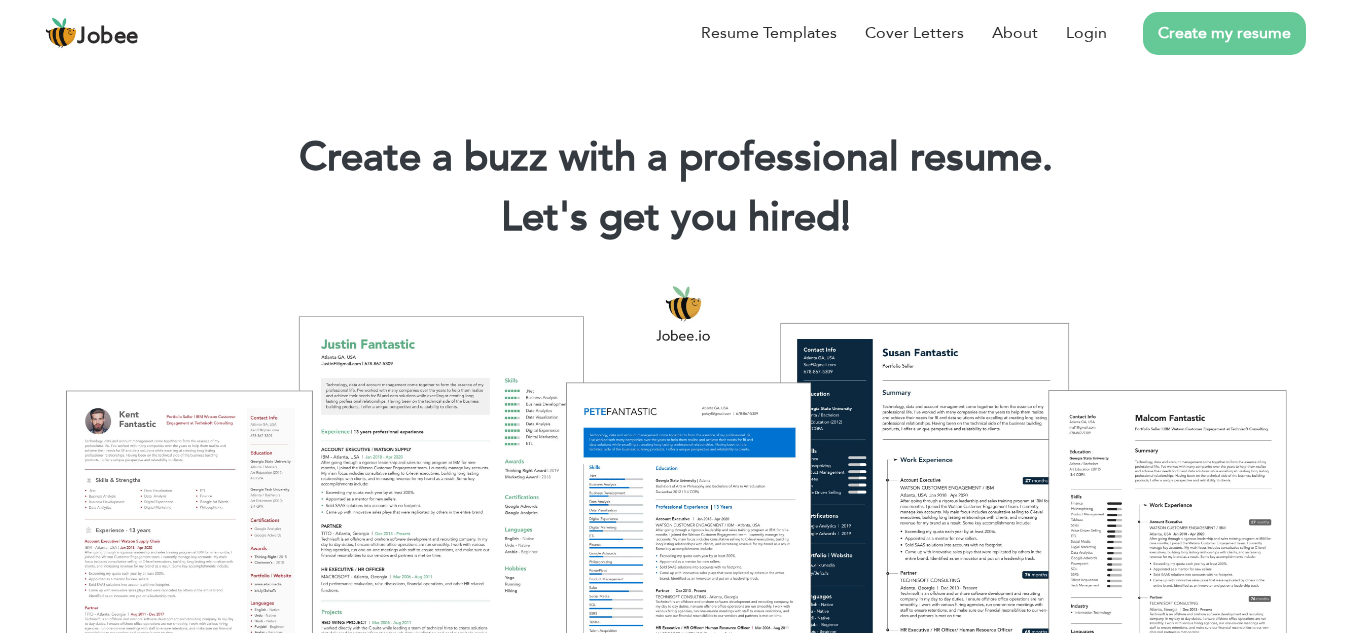 click on "Create my resume" at bounding box center (1224, 33) 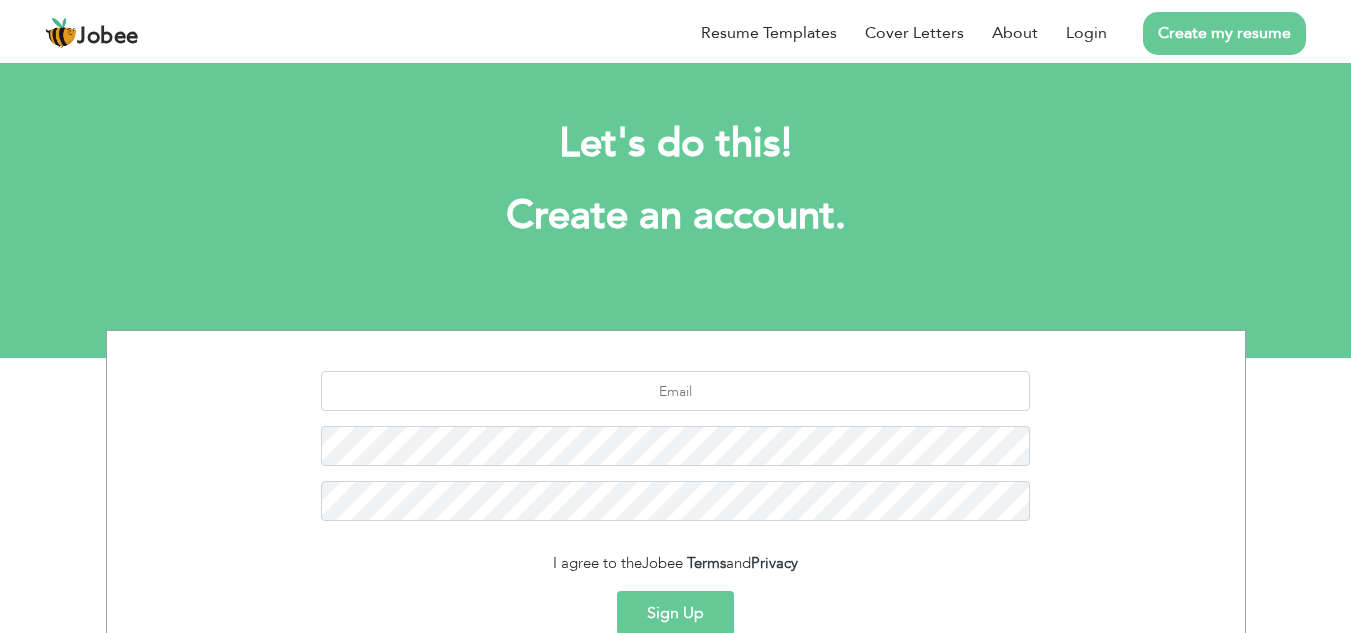 scroll, scrollTop: 0, scrollLeft: 0, axis: both 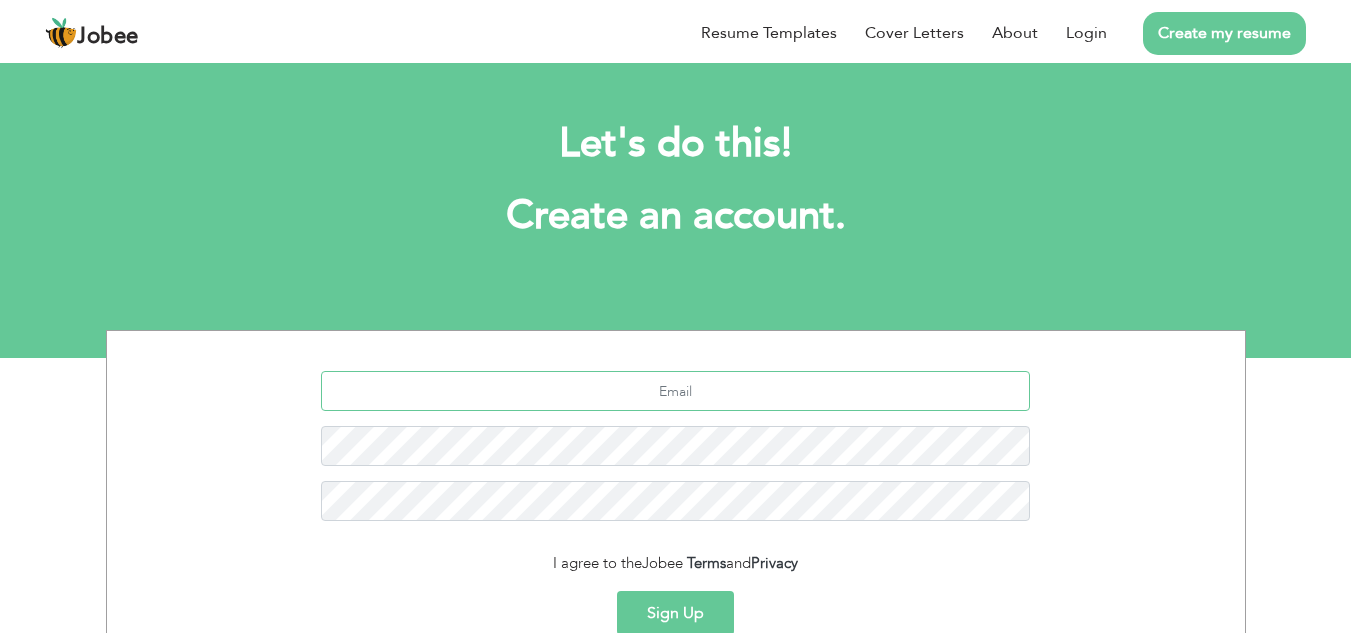click at bounding box center [675, 391] 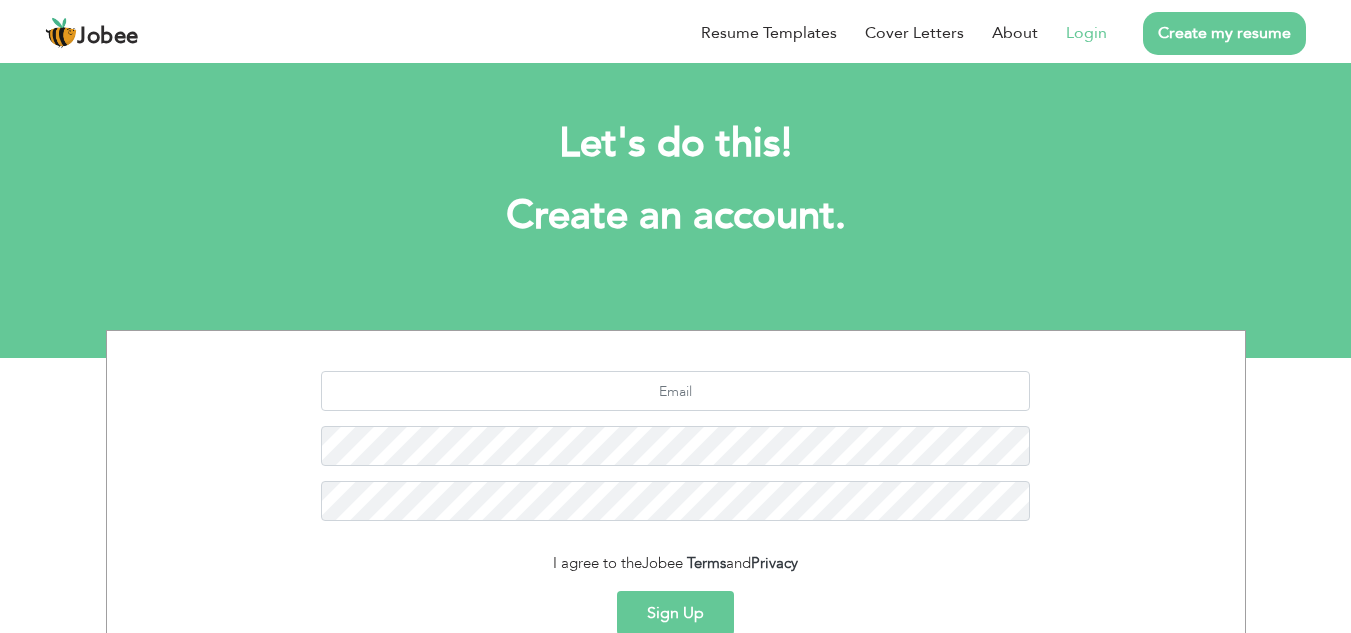 click on "Login" at bounding box center (1086, 33) 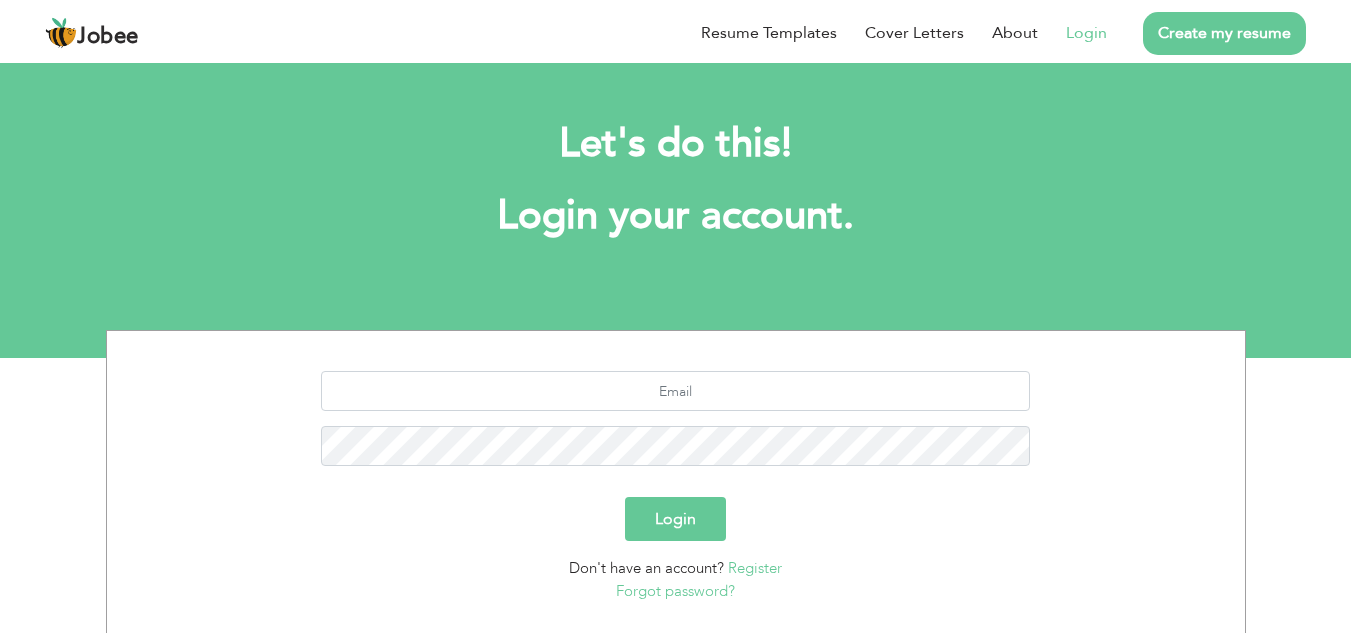 scroll, scrollTop: 0, scrollLeft: 0, axis: both 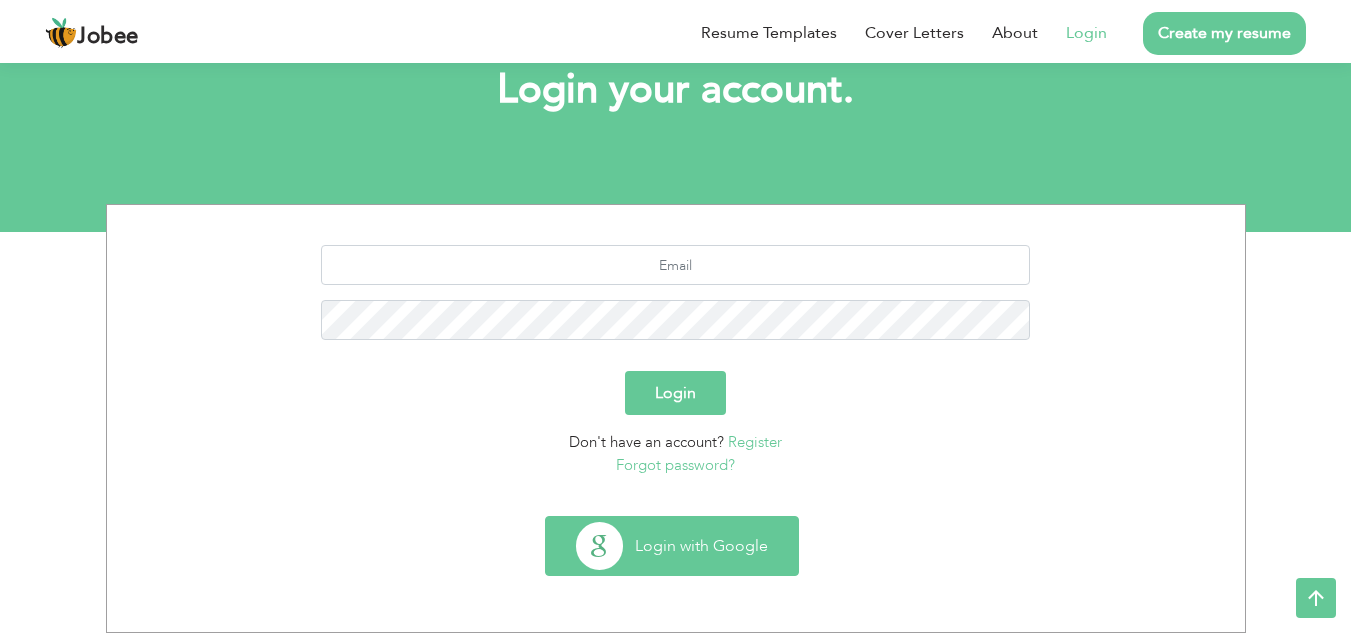 click on "Login with Google" at bounding box center [672, 546] 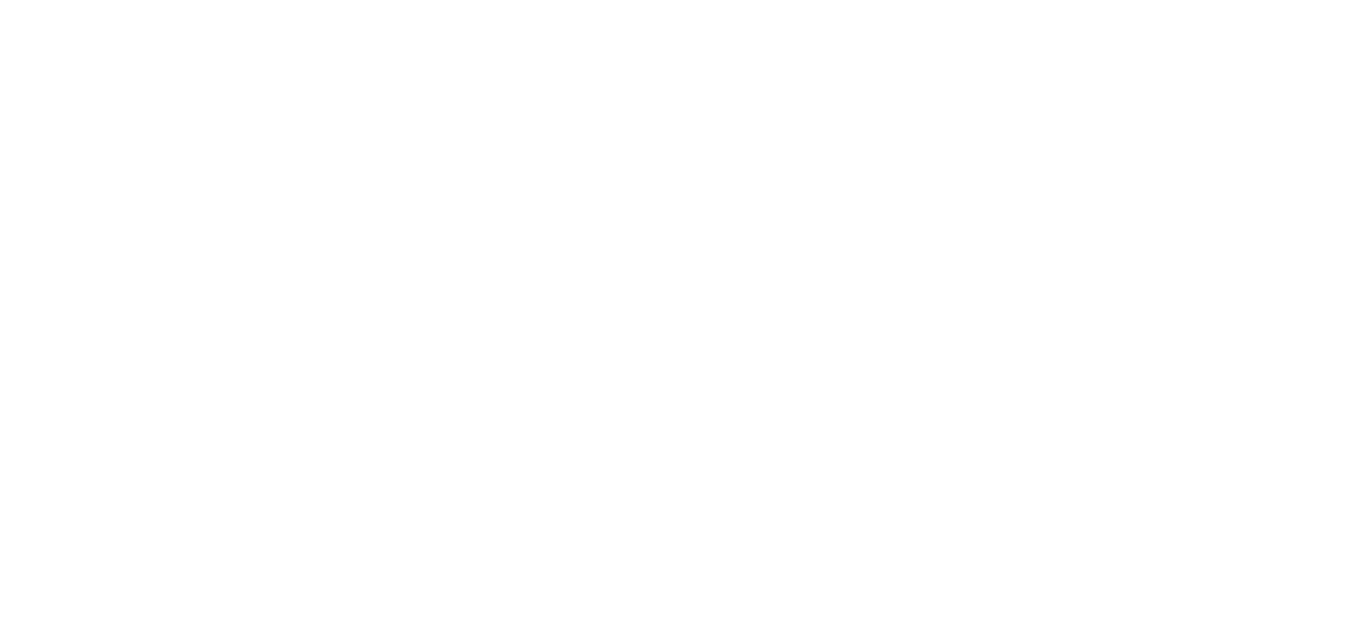 scroll, scrollTop: 0, scrollLeft: 0, axis: both 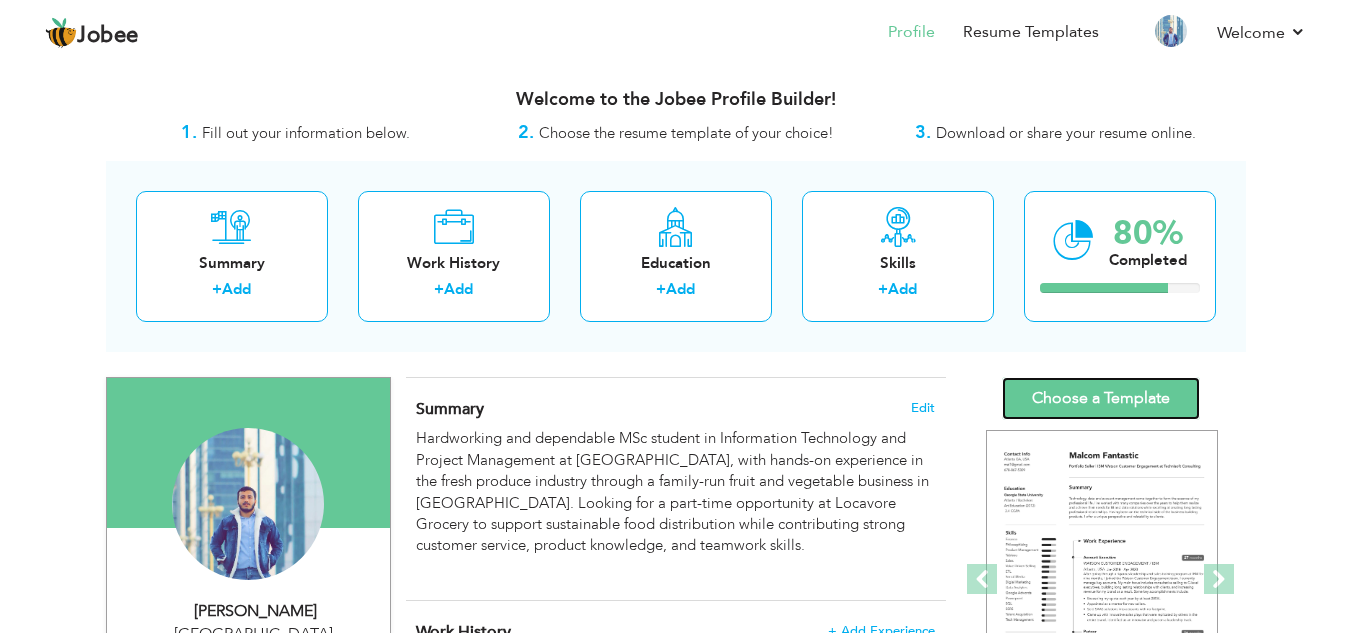 click on "Choose a Template" at bounding box center (1101, 398) 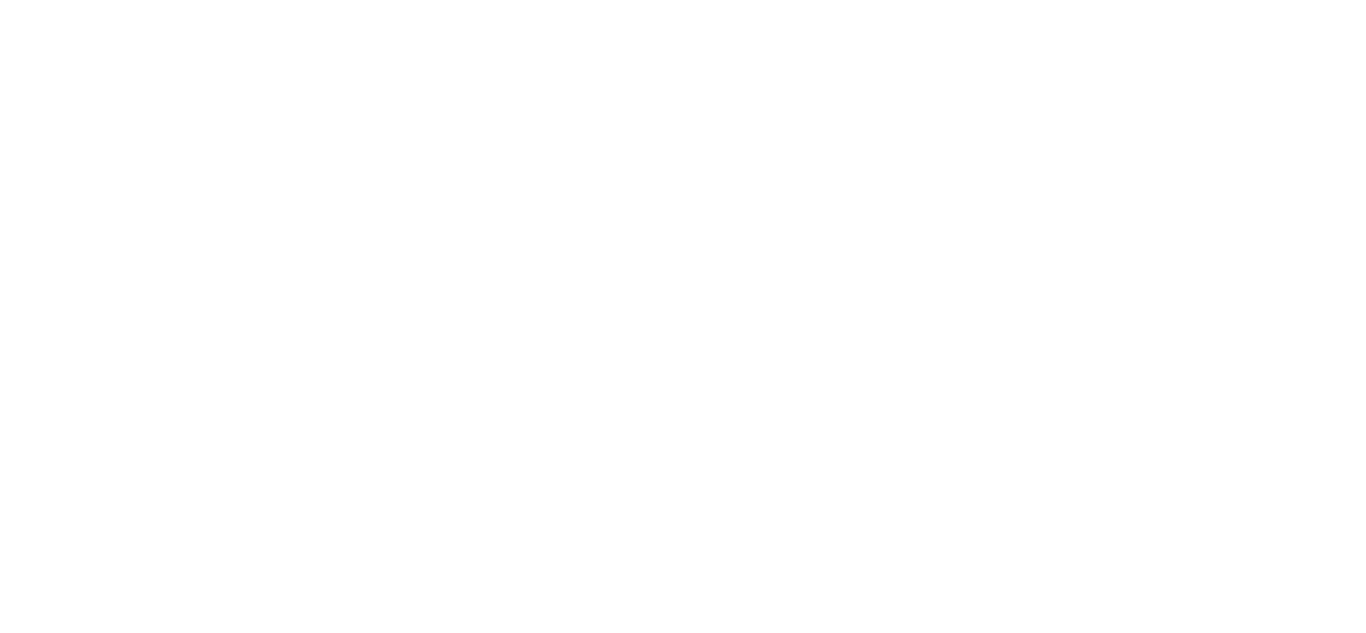 scroll, scrollTop: 0, scrollLeft: 0, axis: both 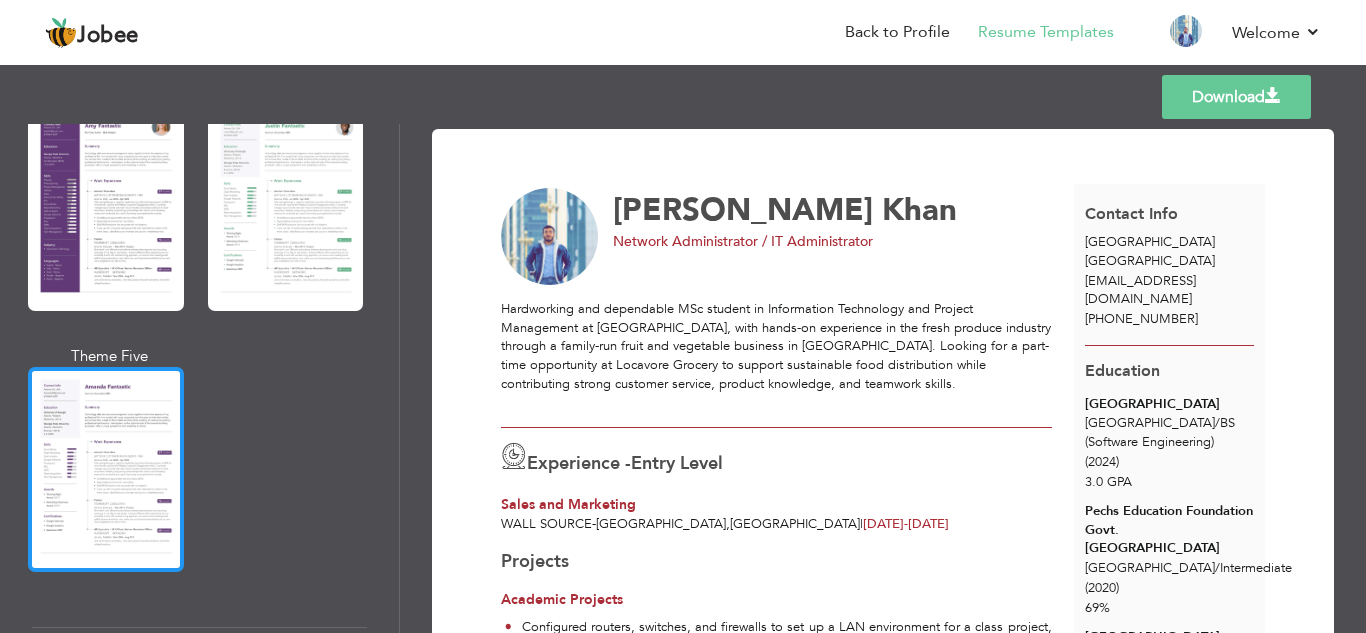 click at bounding box center (106, 469) 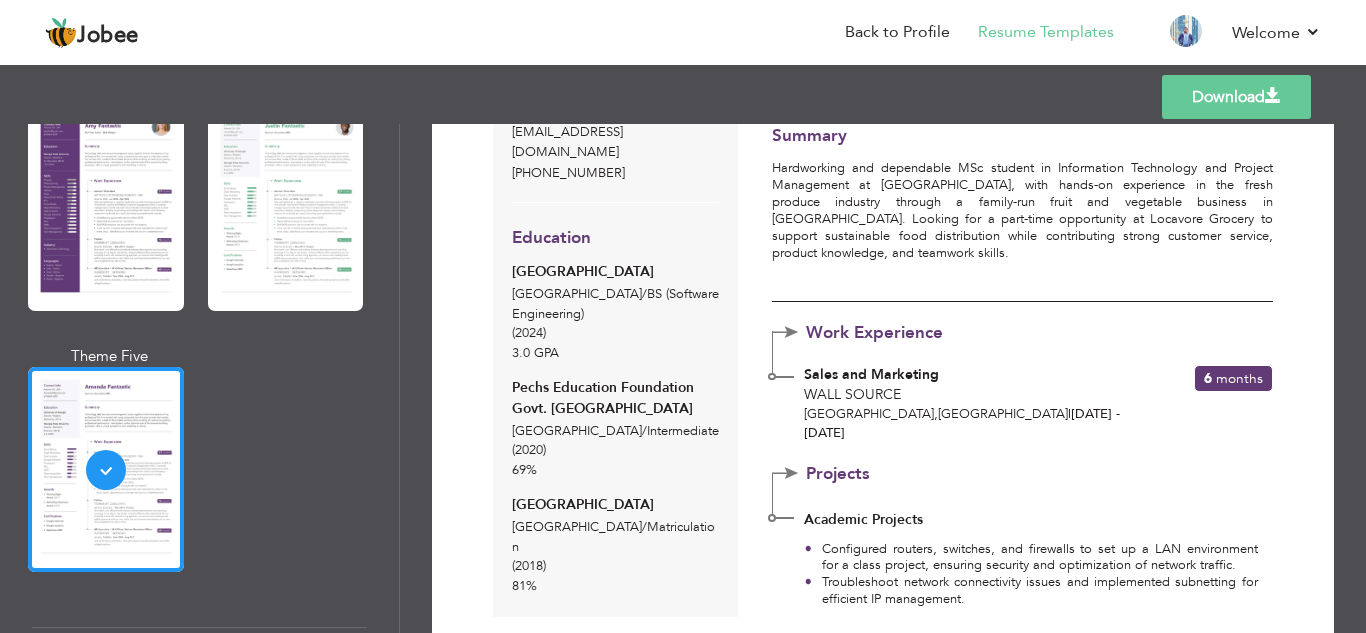 scroll, scrollTop: 0, scrollLeft: 0, axis: both 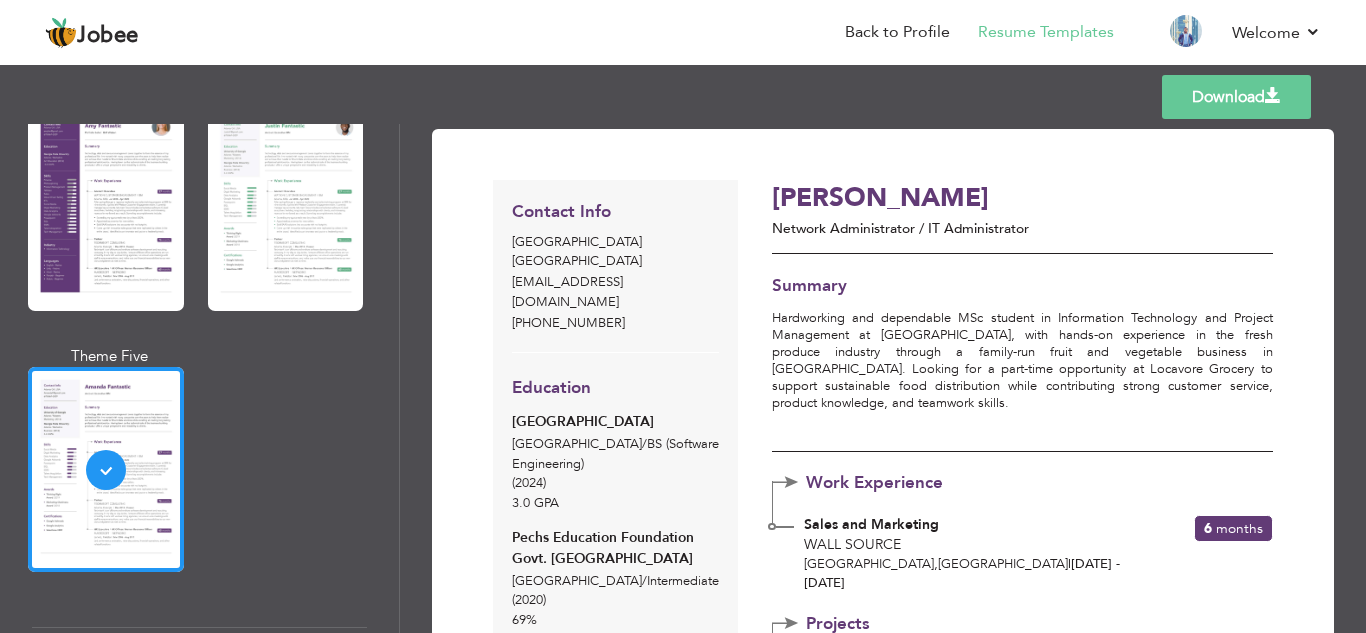 click on "[EMAIL_ADDRESS][DOMAIN_NAME]" at bounding box center [615, 292] 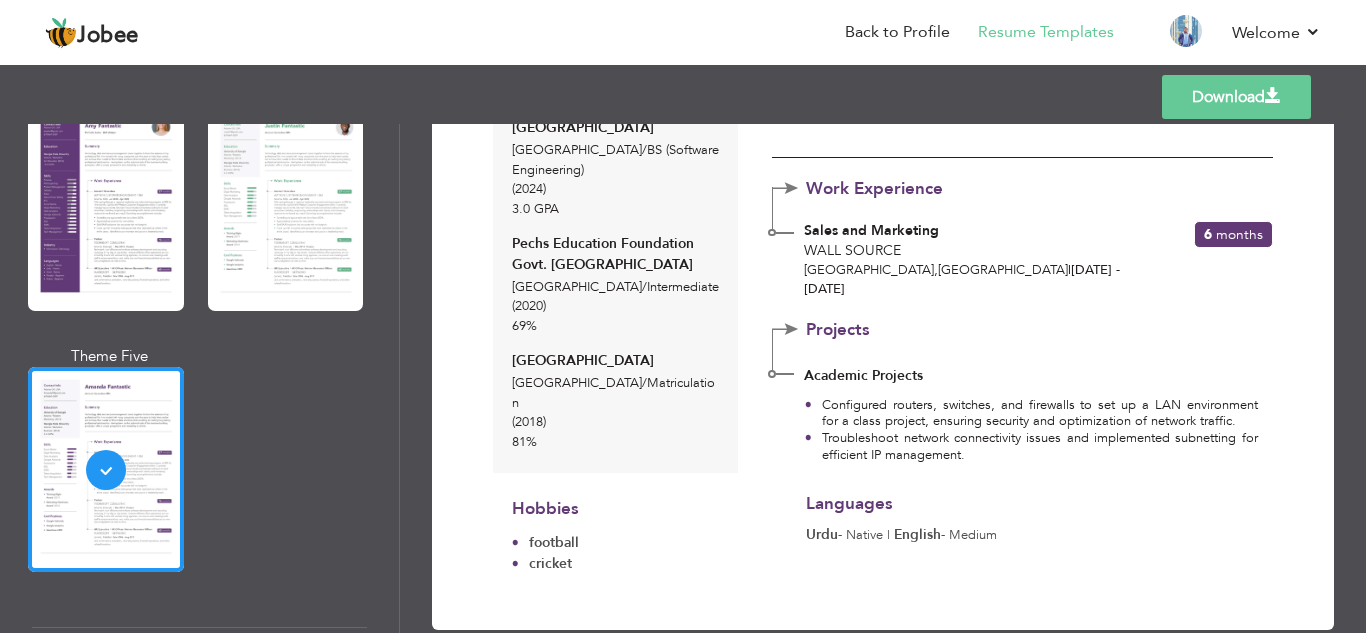 scroll, scrollTop: 0, scrollLeft: 0, axis: both 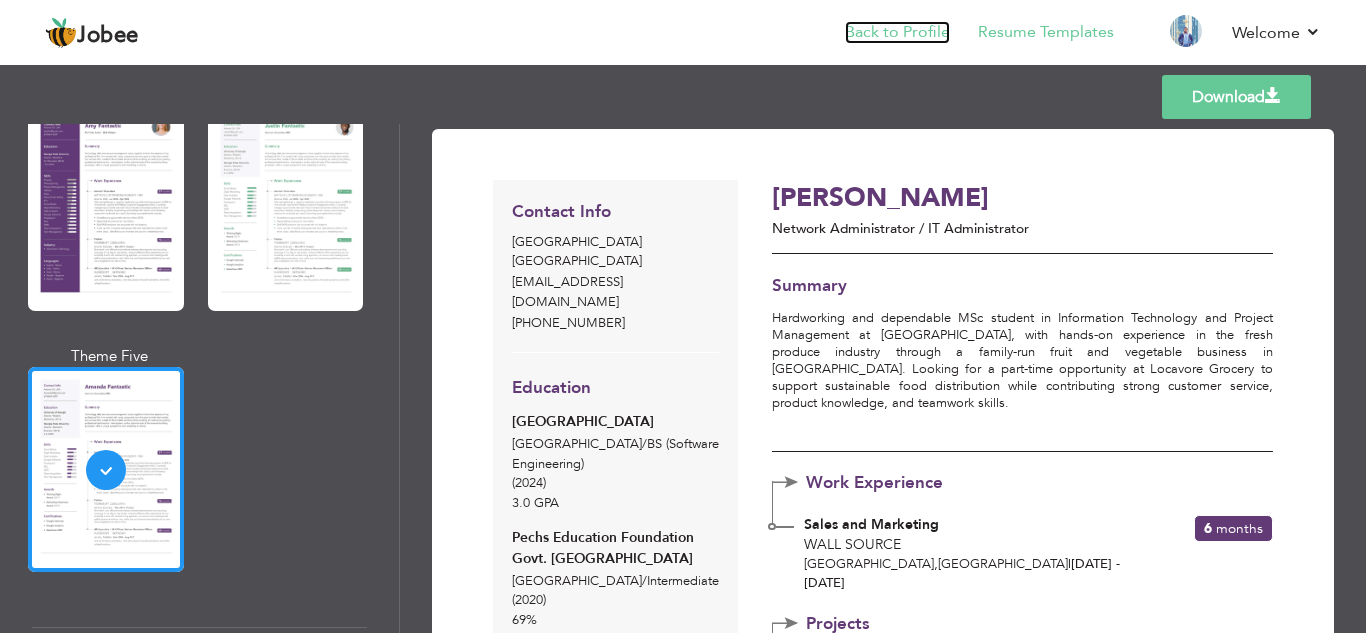 click on "Back to Profile" at bounding box center [897, 32] 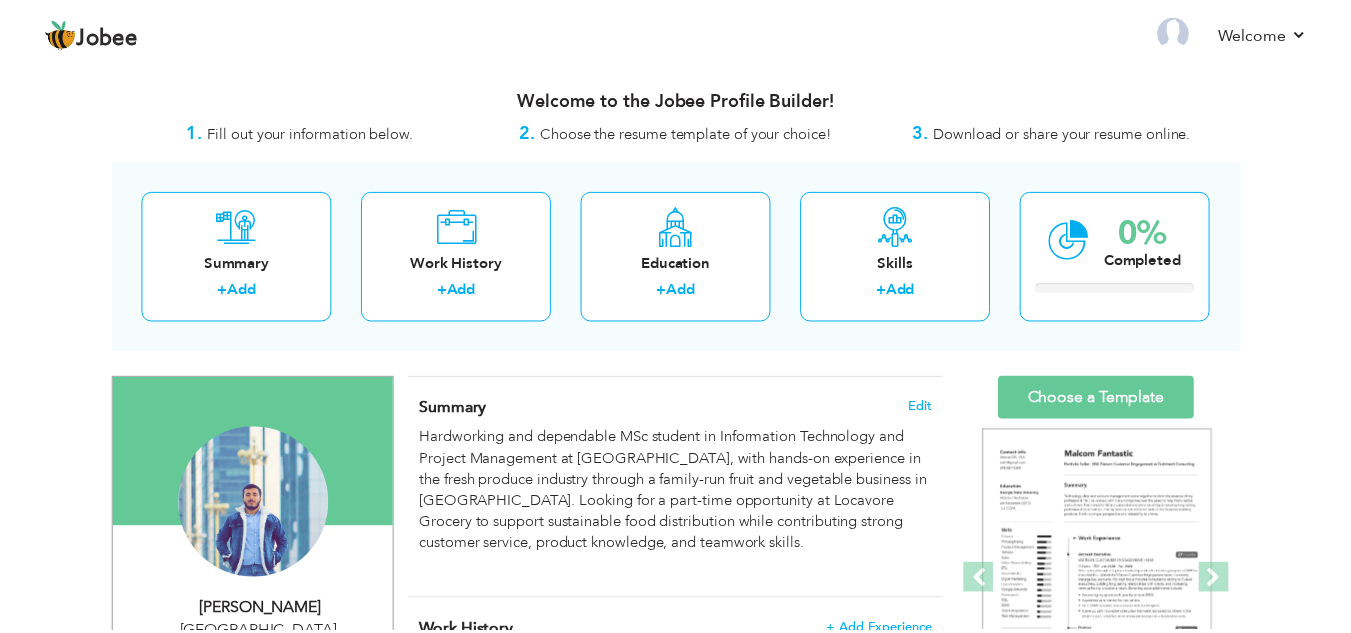 scroll, scrollTop: 0, scrollLeft: 0, axis: both 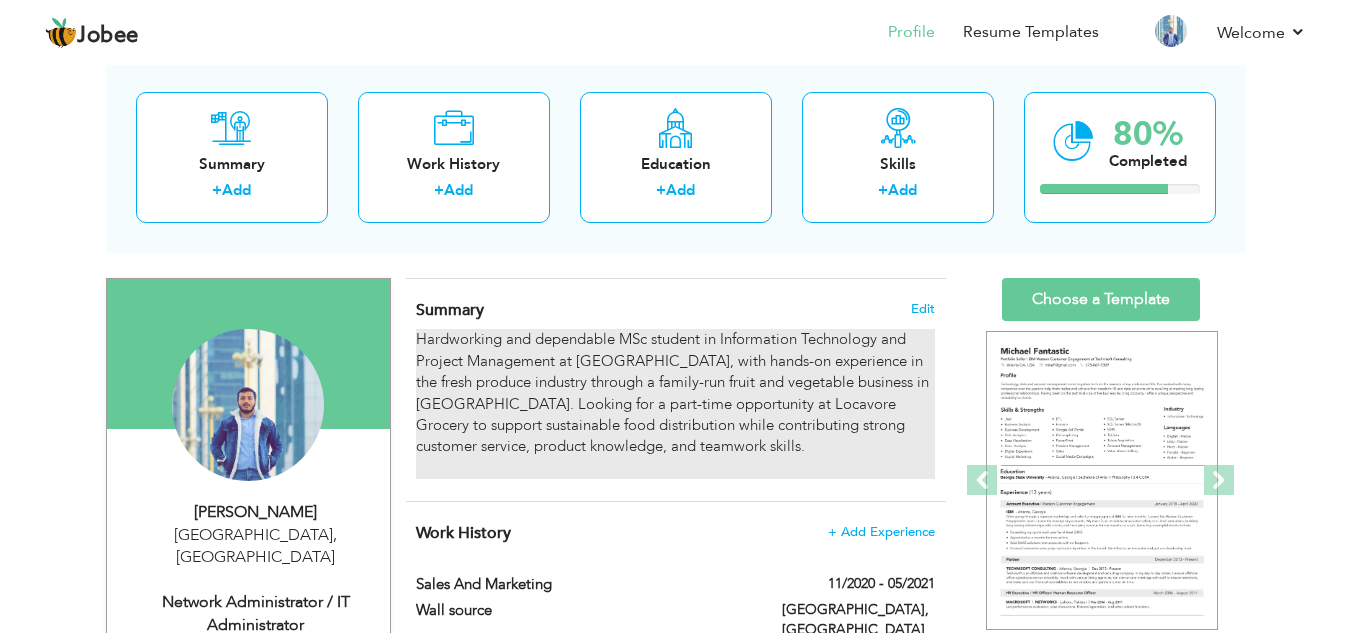 click on "Hardworking and dependable MSc student in Information Technology and Project Management at UWS, with hands-on experience in the fresh produce industry through a family-run fruit and vegetable business in Pakistan. Looking for a part-time opportunity at Locavore Grocery to support sustainable food distribution while contributing strong customer service, product knowledge, and teamwork skills." at bounding box center [675, 404] 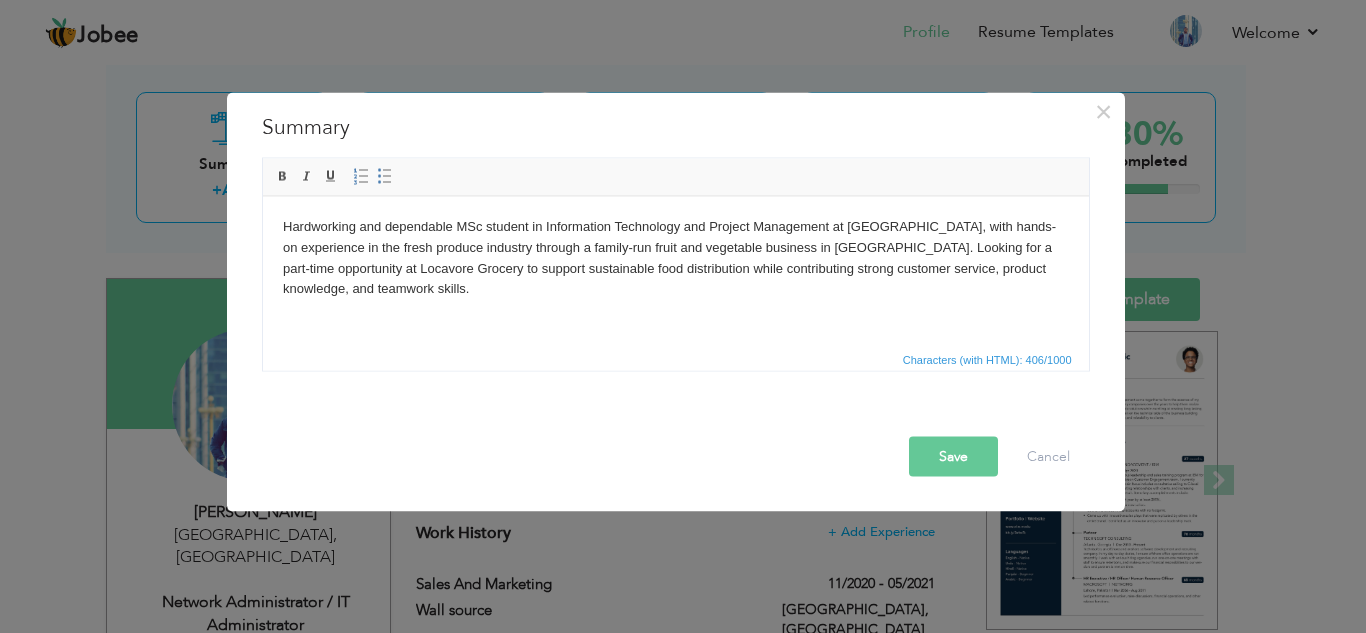 click on "Hardworking and dependable MSc student in Information Technology and Project Management at UWS, with hands-on experience in the fresh produce industry through a family-run fruit and vegetable business in Pakistan. Looking for a part-time opportunity at Locavore Grocery to support sustainable food distribution while contributing strong customer service, product knowledge, and teamwork skills." at bounding box center (675, 268) 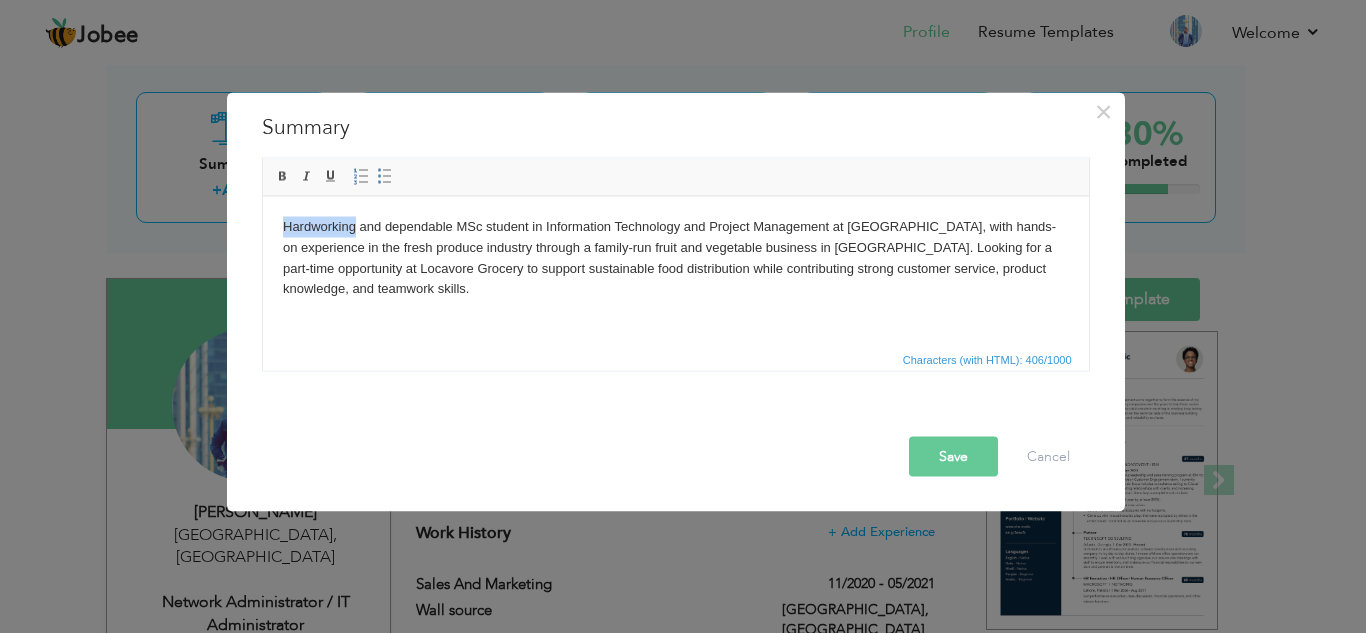 click on "Hardworking and dependable MSc student in Information Technology and Project Management at UWS, with hands-on experience in the fresh produce industry through a family-run fruit and vegetable business in Pakistan. Looking for a part-time opportunity at Locavore Grocery to support sustainable food distribution while contributing strong customer service, product knowledge, and teamwork skills." at bounding box center [675, 268] 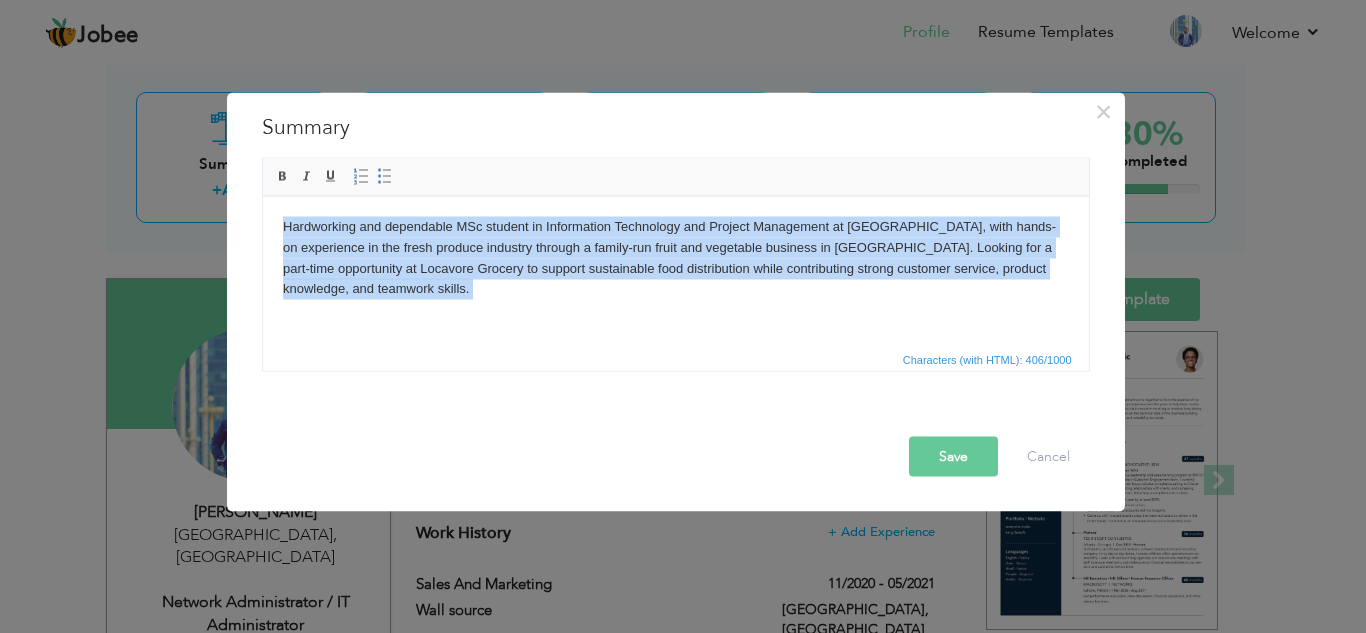 click on "Hardworking and dependable MSc student in Information Technology and Project Management at UWS, with hands-on experience in the fresh produce industry through a family-run fruit and vegetable business in Pakistan. Looking for a part-time opportunity at Locavore Grocery to support sustainable food distribution while contributing strong customer service, product knowledge, and teamwork skills." at bounding box center [675, 268] 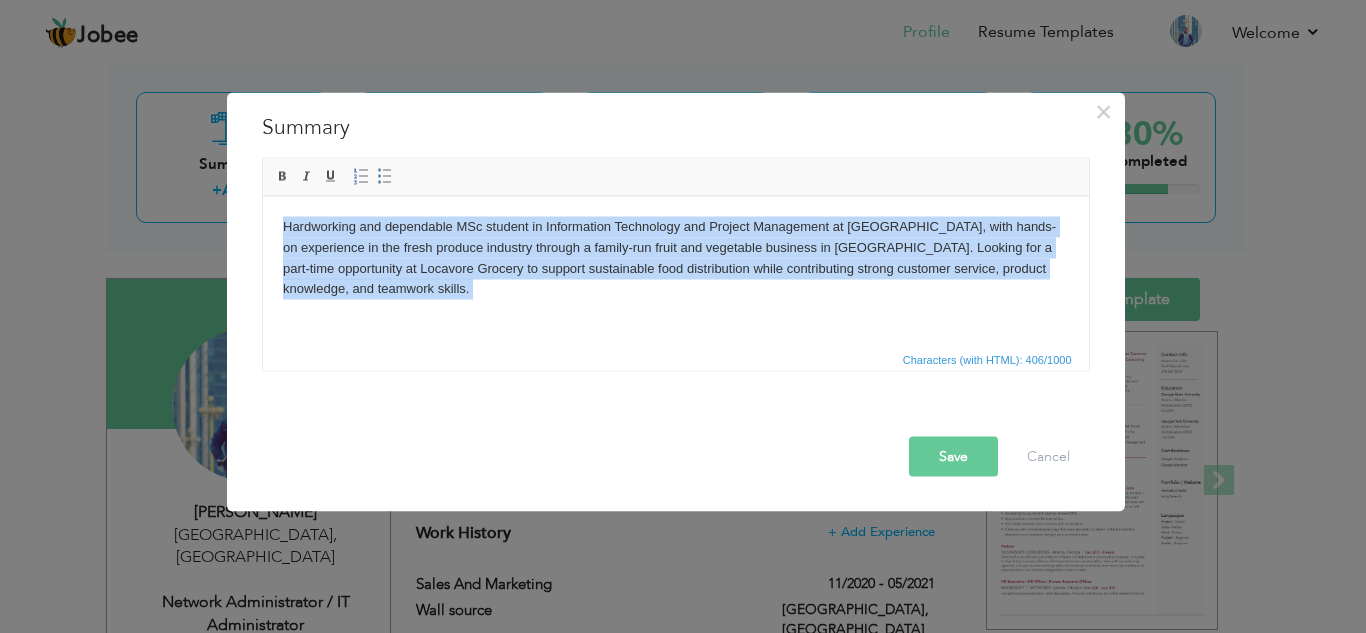 type 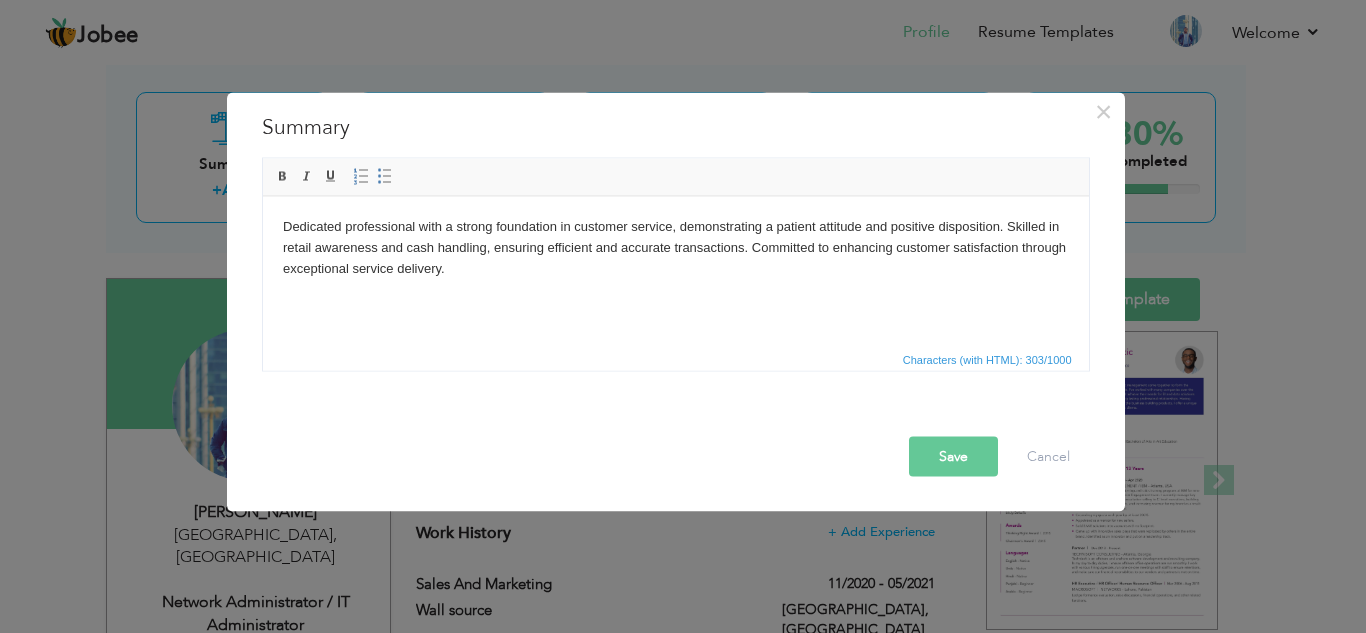 click on "Save" at bounding box center [953, 456] 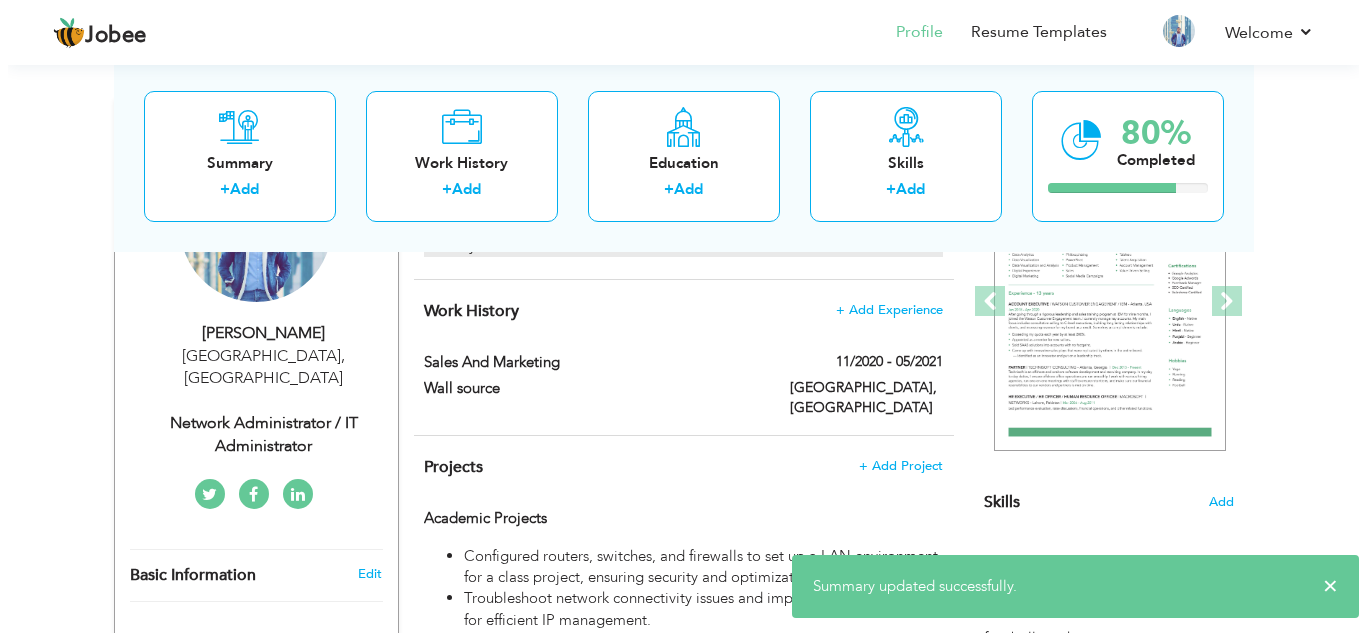 scroll, scrollTop: 272, scrollLeft: 0, axis: vertical 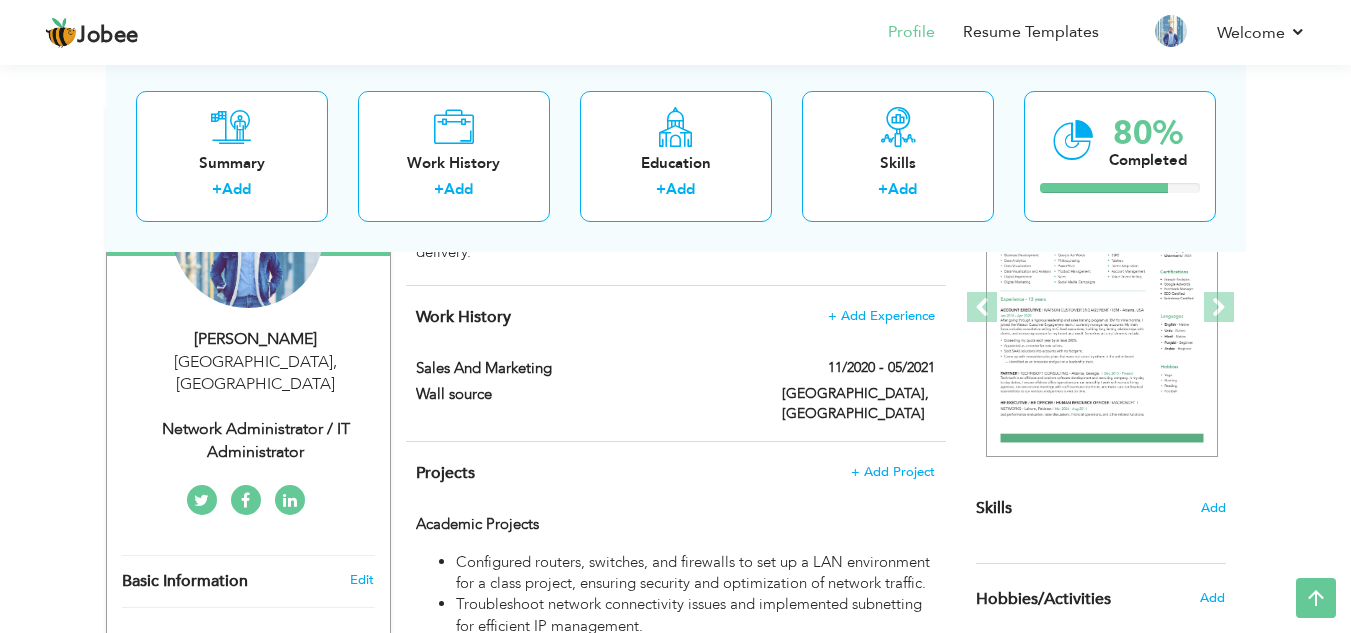 click on "Mehroz Khan" at bounding box center (256, 339) 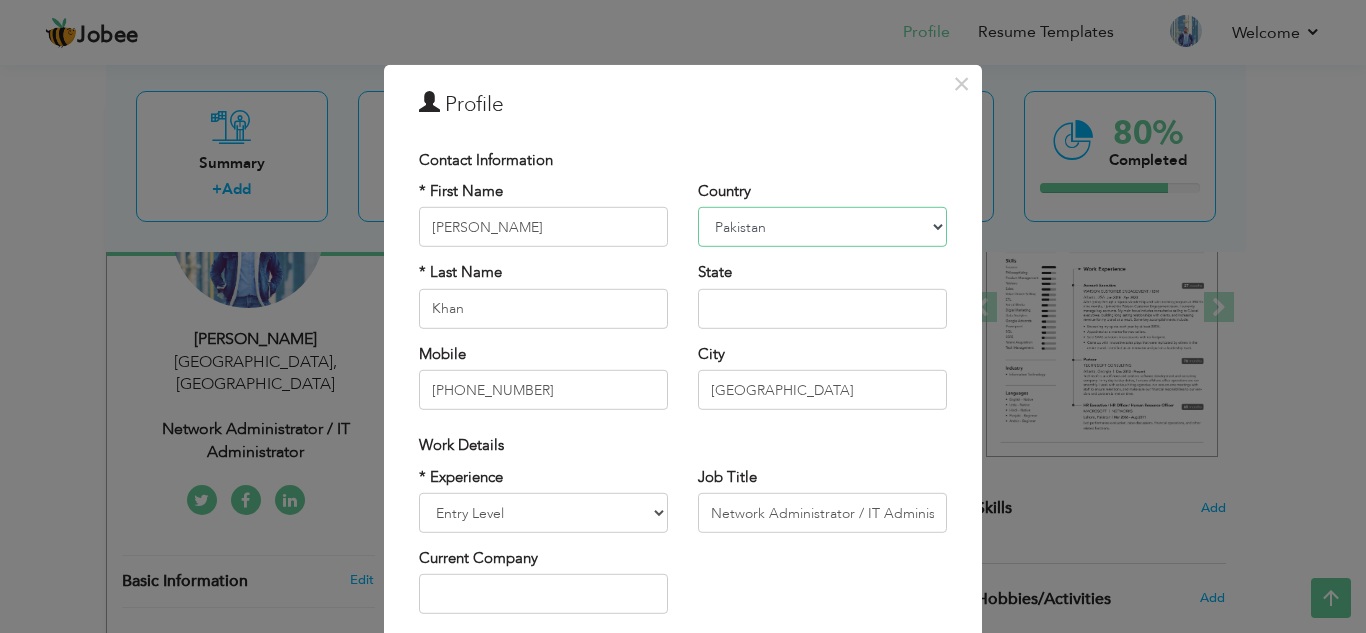 click on "Afghanistan Albania Algeria American Samoa Andorra Angola Anguilla Antarctica Antigua and Barbuda Argentina Armenia Aruba Australia Austria Azerbaijan Bahamas Bahrain Bangladesh Barbados Belarus Belgium Belize Benin Bermuda Bhutan Bolivia Bosnia-Herzegovina Botswana Bouvet Island Brazil British Indian Ocean Territory Brunei Darussalam Bulgaria Burkina Faso Burundi Cambodia Cameroon Canada Cape Verde Cayman Islands Central African Republic Chad Chile China Christmas Island Cocos (Keeling) Islands Colombia Comoros Congo Congo, Dem. Republic Cook Islands Costa Rica Croatia Cuba Cyprus Czech Rep Denmark Djibouti Dominica Dominican Republic Ecuador Egypt El Salvador Equatorial Guinea Eritrea Estonia Ethiopia European Union Falkland Islands (Malvinas) Faroe Islands Fiji Finland France French Guiana French Southern Territories Gabon Gambia Georgia Germany Ghana Gibraltar Great Britain Greece Greenland Grenada Guadeloupe (French) Guam (USA) Guatemala Guernsey Guinea Guinea Bissau Guyana Haiti Honduras Hong Kong India" at bounding box center [822, 227] 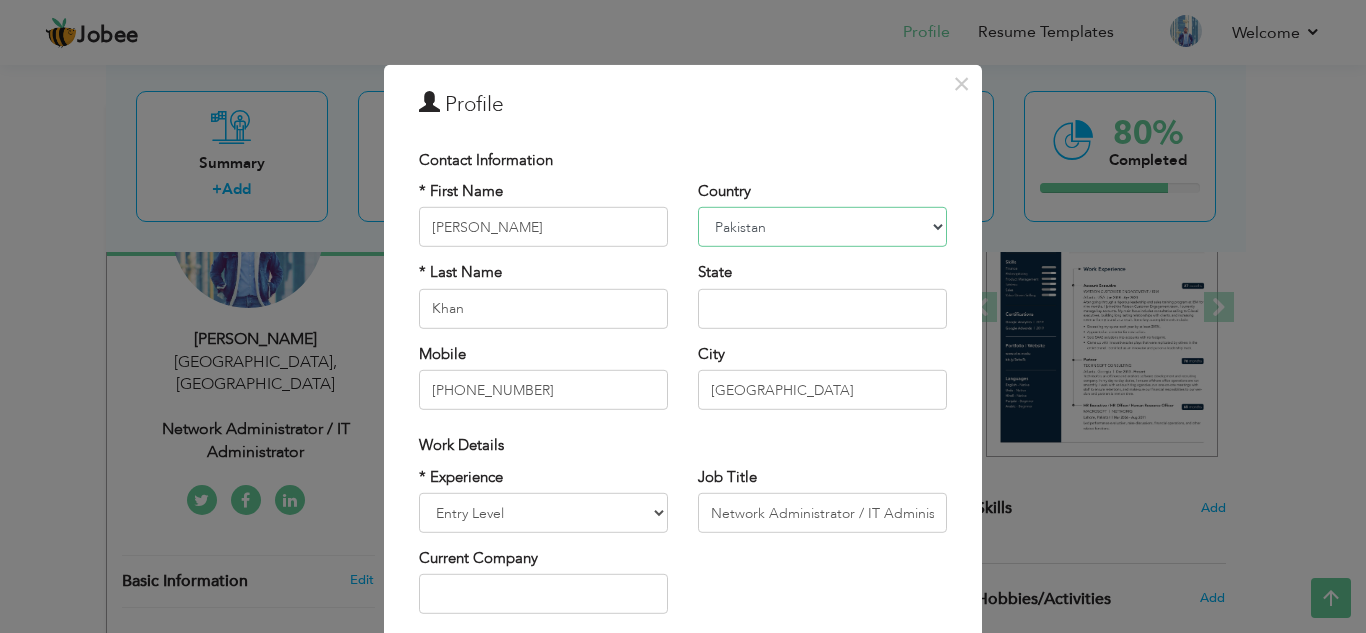 select on "number:225" 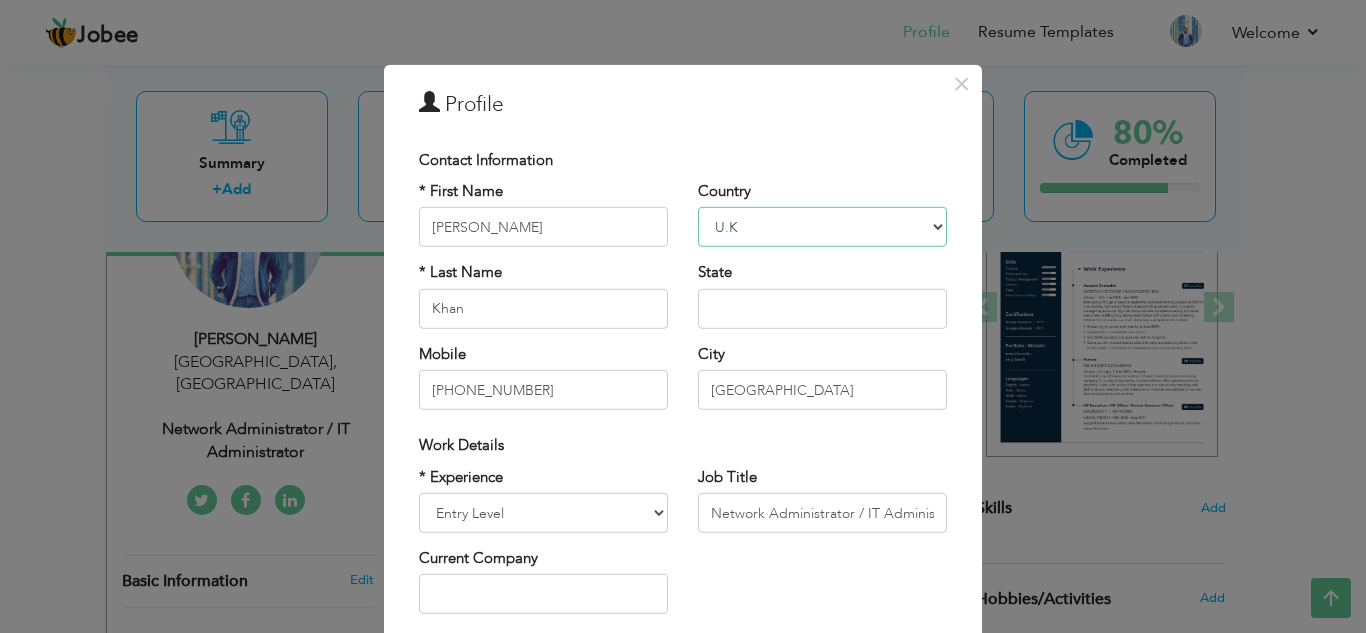 click on "Afghanistan Albania Algeria American Samoa Andorra Angola Anguilla Antarctica Antigua and Barbuda Argentina Armenia Aruba Australia Austria Azerbaijan Bahamas Bahrain Bangladesh Barbados Belarus Belgium Belize Benin Bermuda Bhutan Bolivia Bosnia-Herzegovina Botswana Bouvet Island Brazil British Indian Ocean Territory Brunei Darussalam Bulgaria Burkina Faso Burundi Cambodia Cameroon Canada Cape Verde Cayman Islands Central African Republic Chad Chile China Christmas Island Cocos (Keeling) Islands Colombia Comoros Congo Congo, Dem. Republic Cook Islands Costa Rica Croatia Cuba Cyprus Czech Rep Denmark Djibouti Dominica Dominican Republic Ecuador Egypt El Salvador Equatorial Guinea Eritrea Estonia Ethiopia European Union Falkland Islands (Malvinas) Faroe Islands Fiji Finland France French Guiana French Southern Territories Gabon Gambia Georgia Germany Ghana Gibraltar Great Britain Greece Greenland Grenada Guadeloupe (French) Guam (USA) Guatemala Guernsey Guinea Guinea Bissau Guyana Haiti Honduras Hong Kong India" at bounding box center [822, 227] 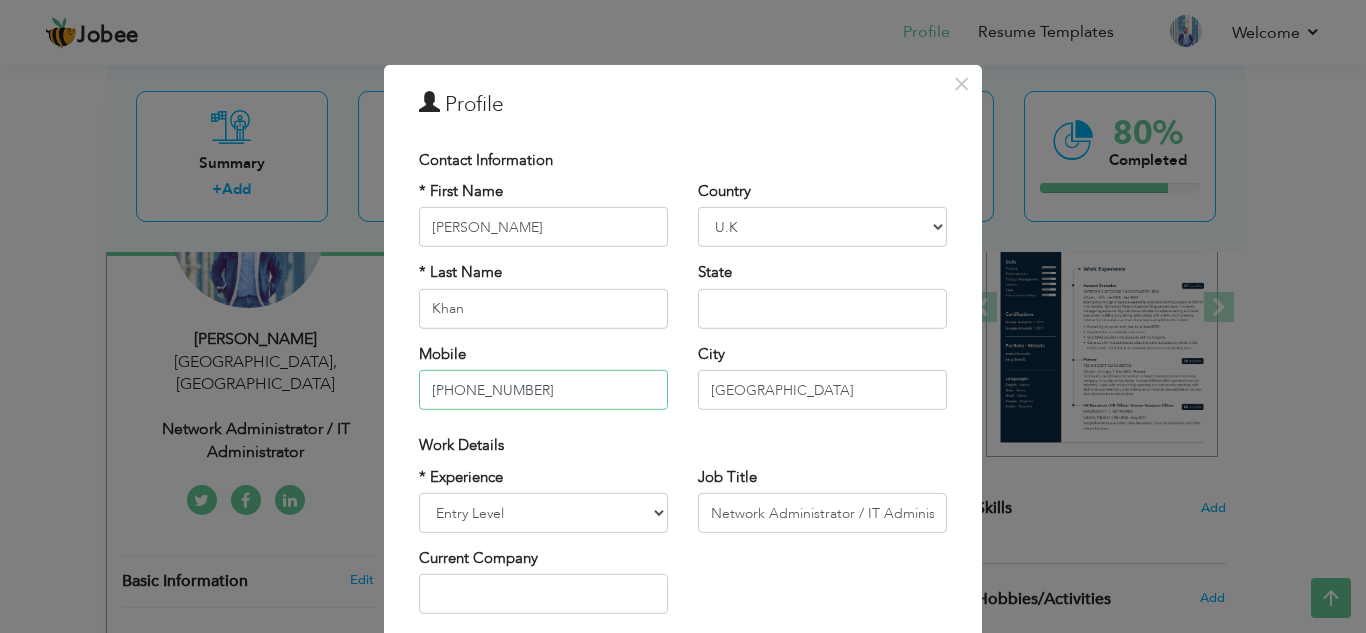 click on "+923330600428" at bounding box center (543, 390) 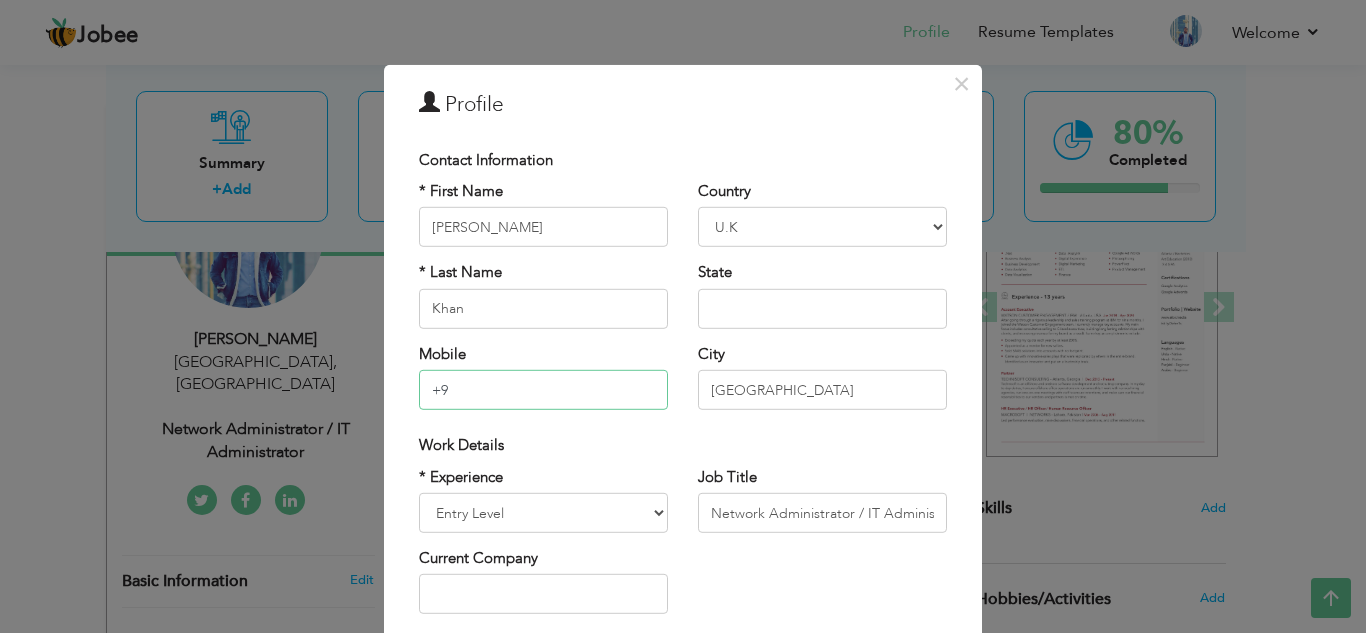 type on "+" 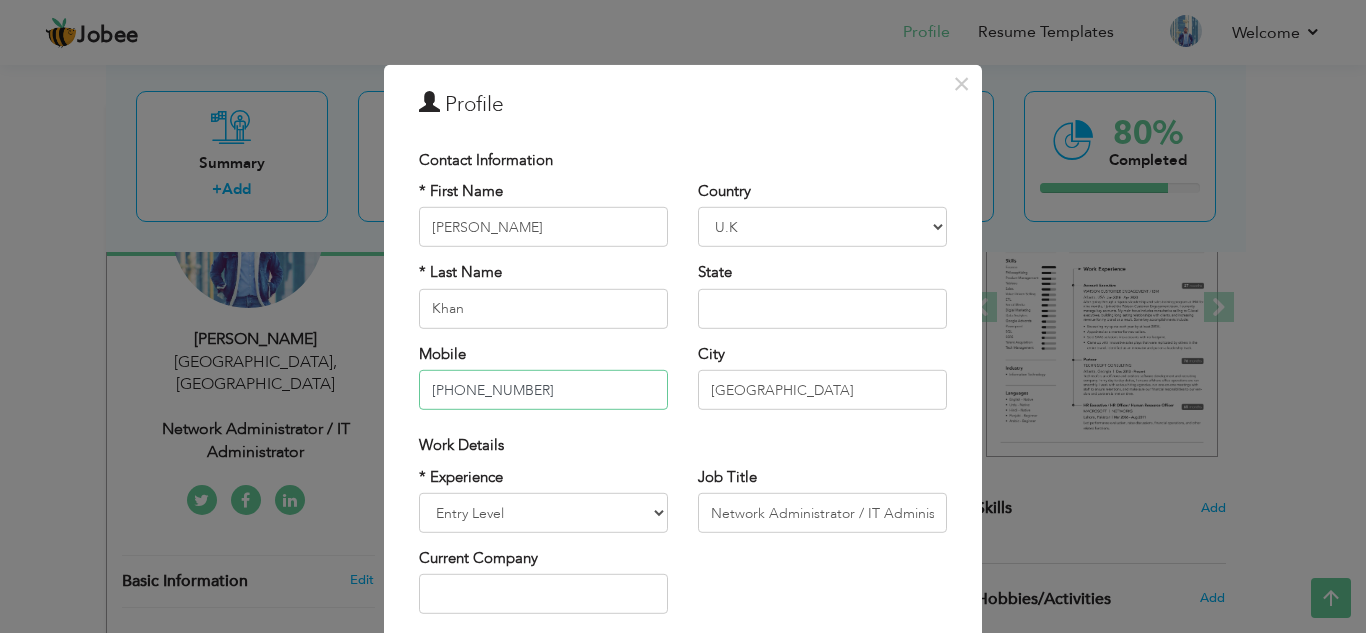 type on "[PHONE_NUMBER]" 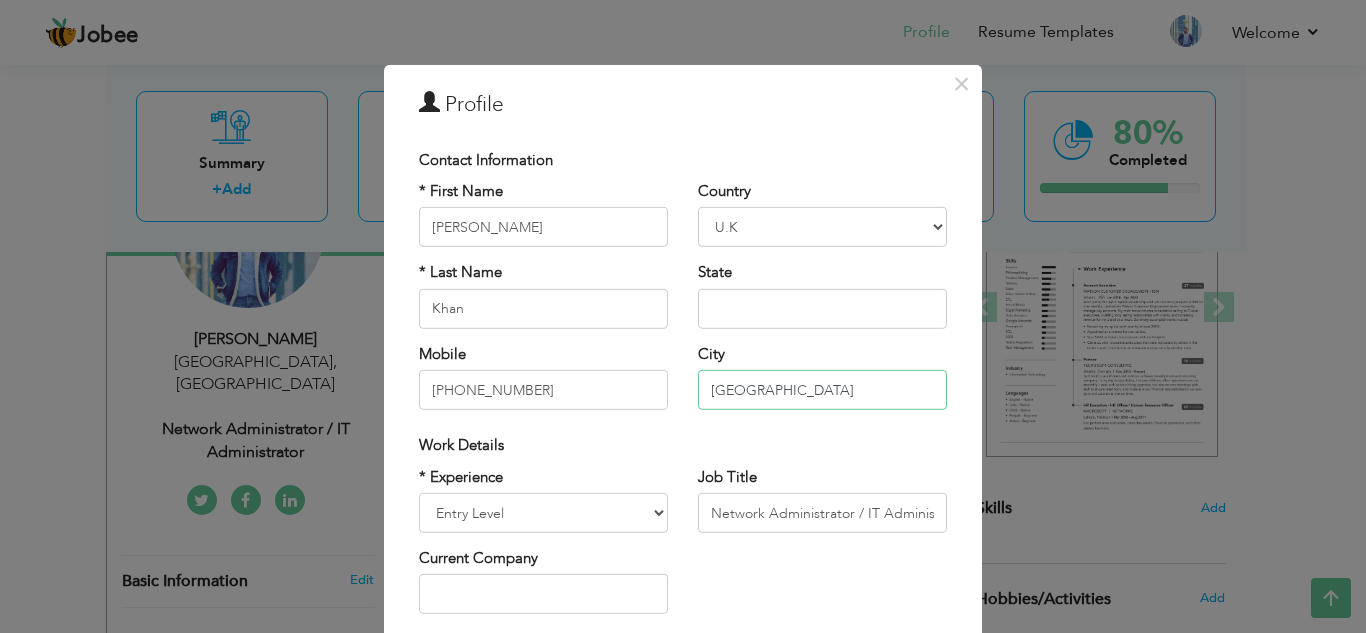 click on "[GEOGRAPHIC_DATA]" at bounding box center [822, 390] 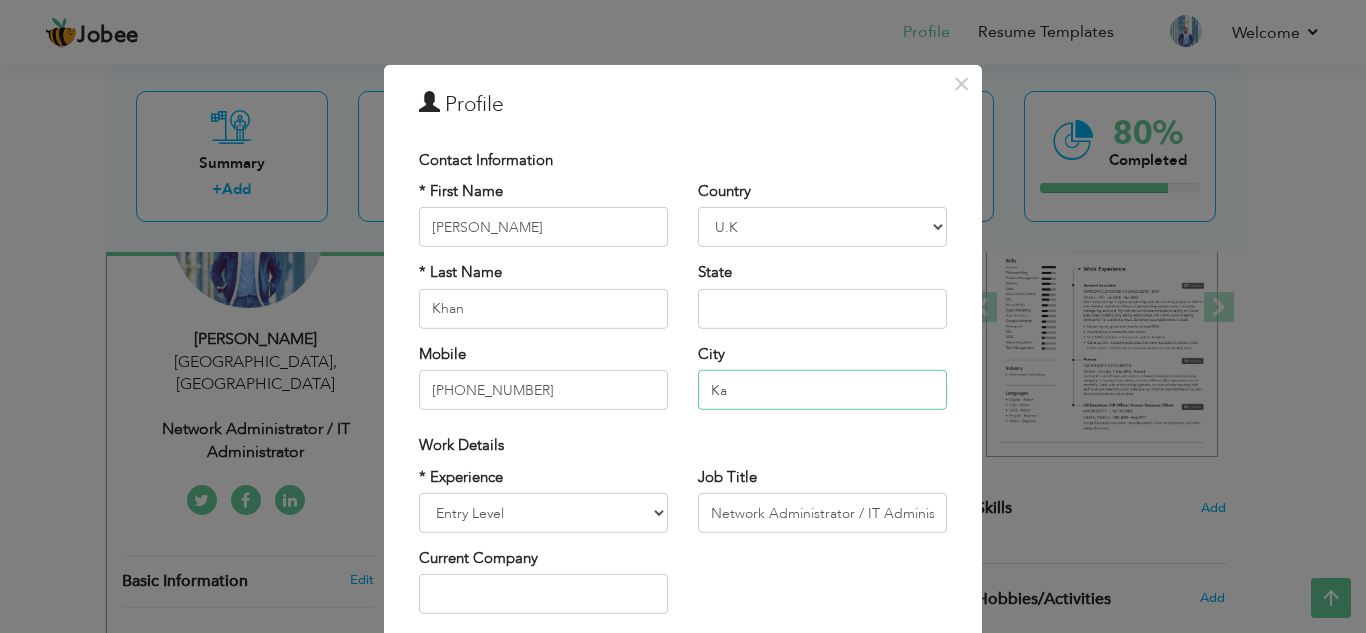type on "K" 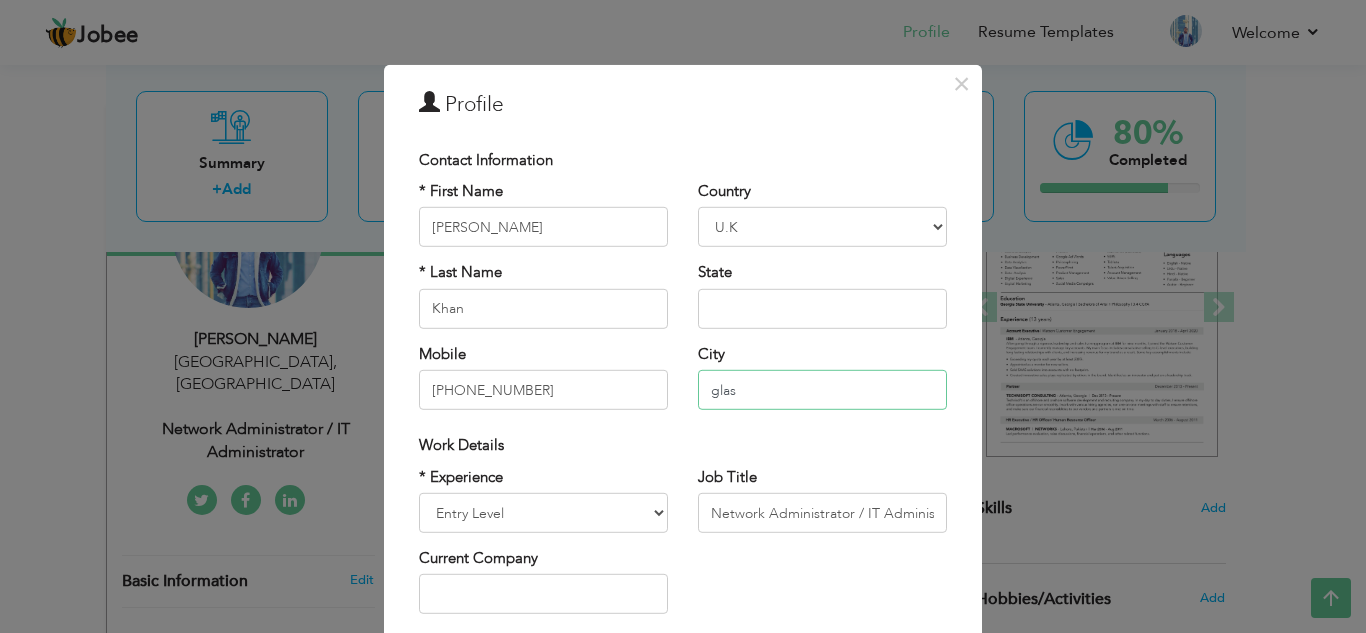 type on "[GEOGRAPHIC_DATA]" 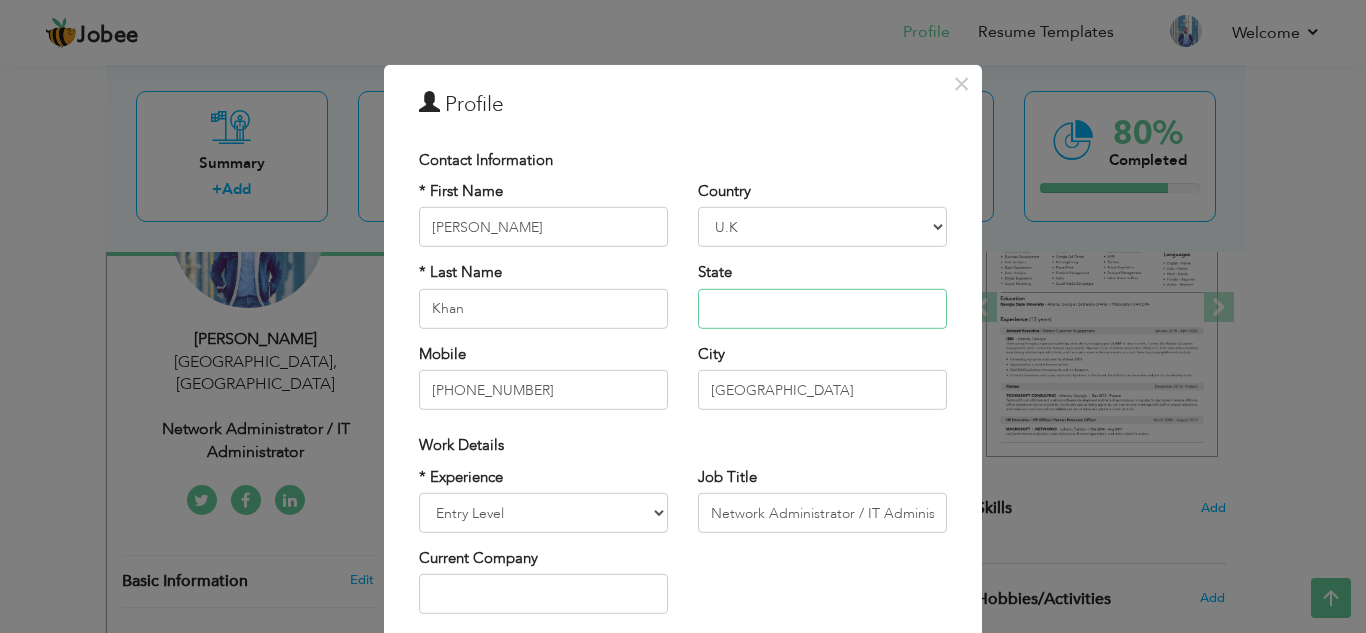 type on "Lanarkshire" 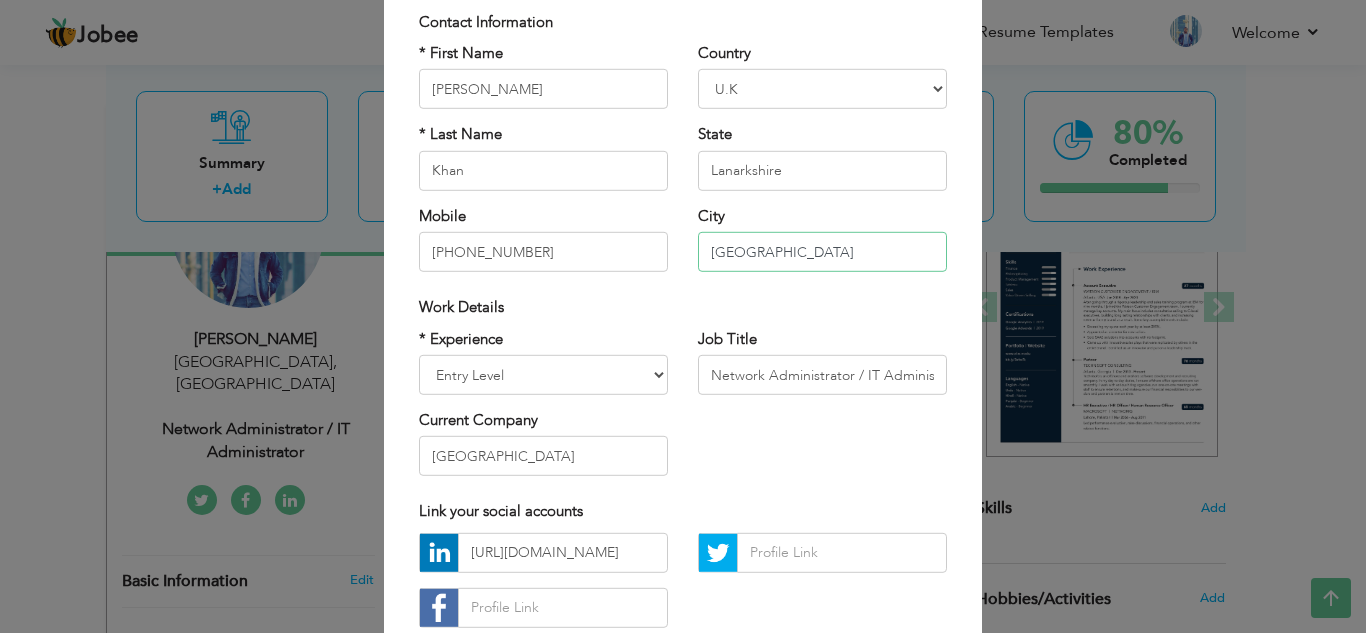 scroll, scrollTop: 269, scrollLeft: 0, axis: vertical 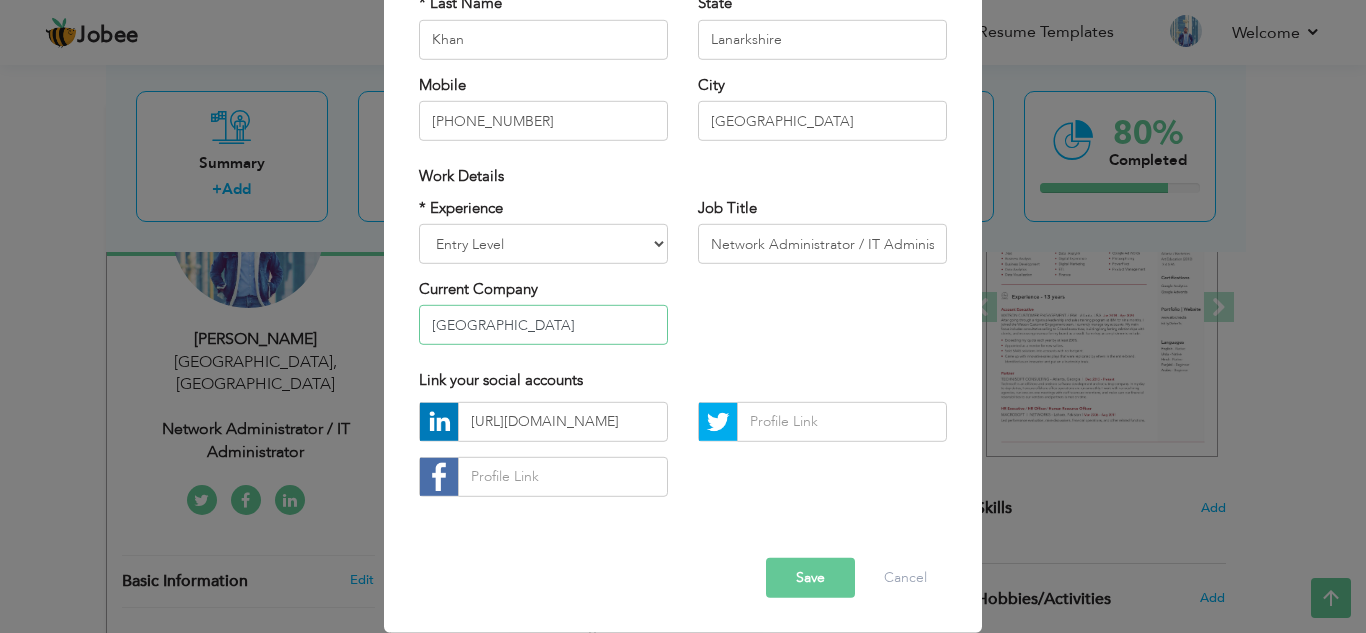 click on "Khan Goat Farm" at bounding box center [543, 325] 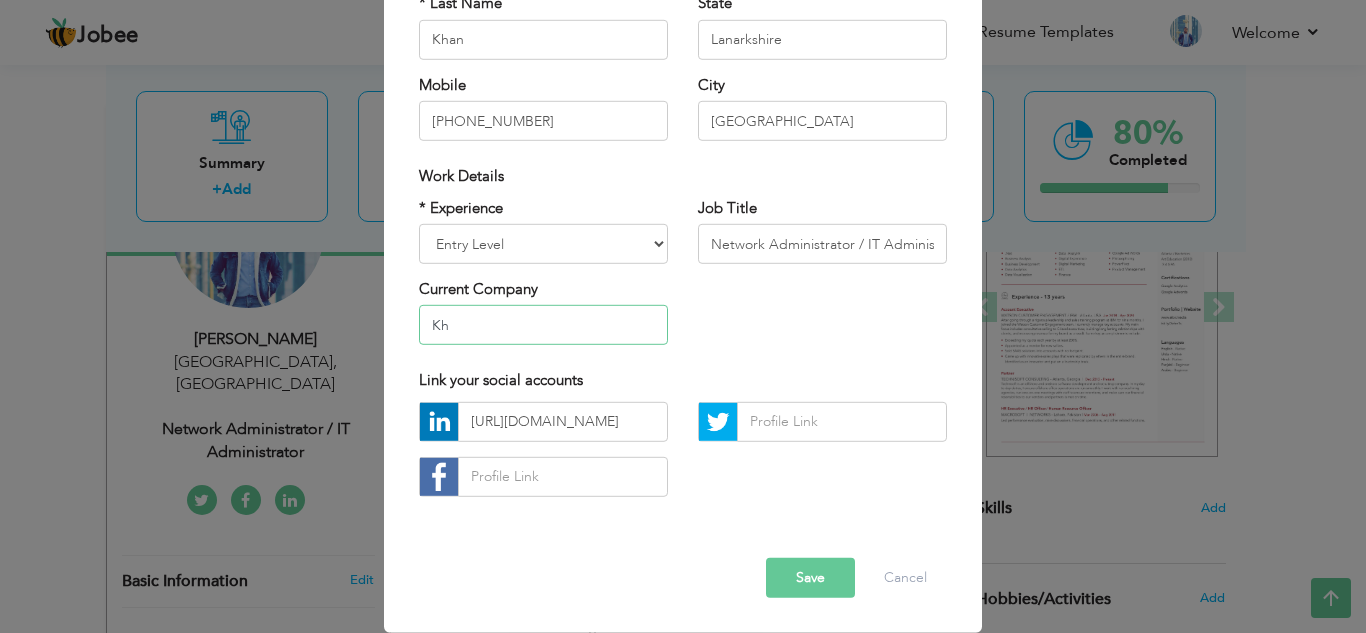type on "K" 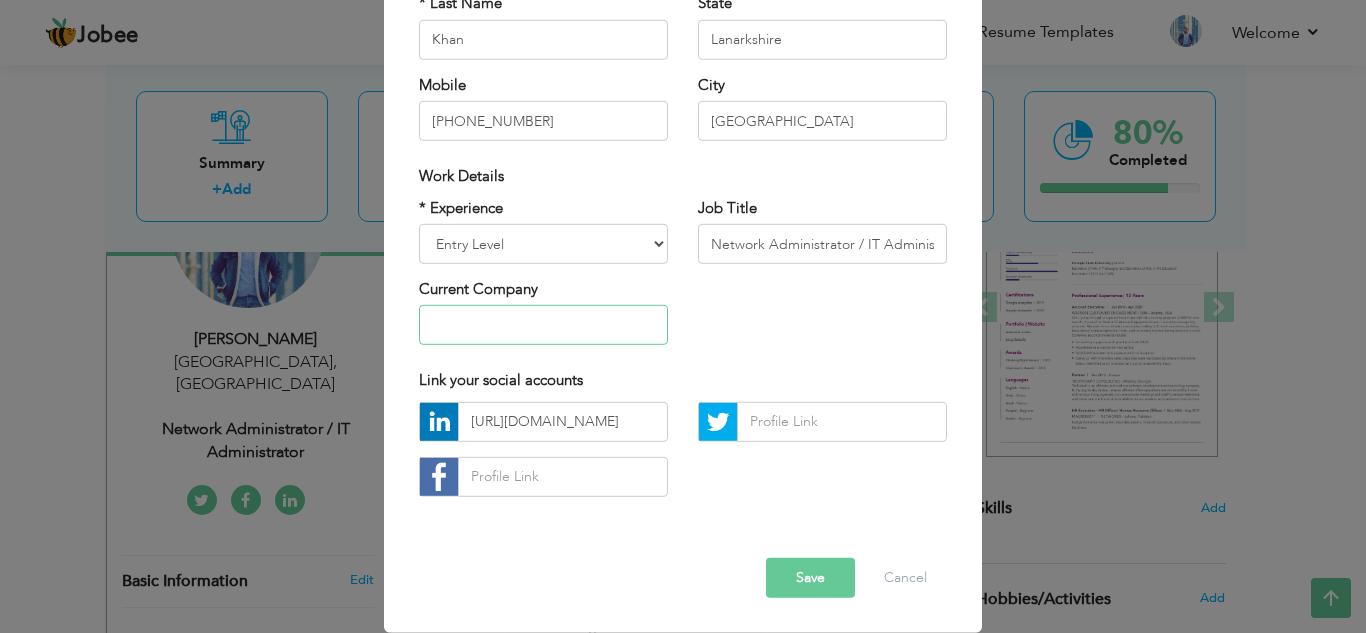 type 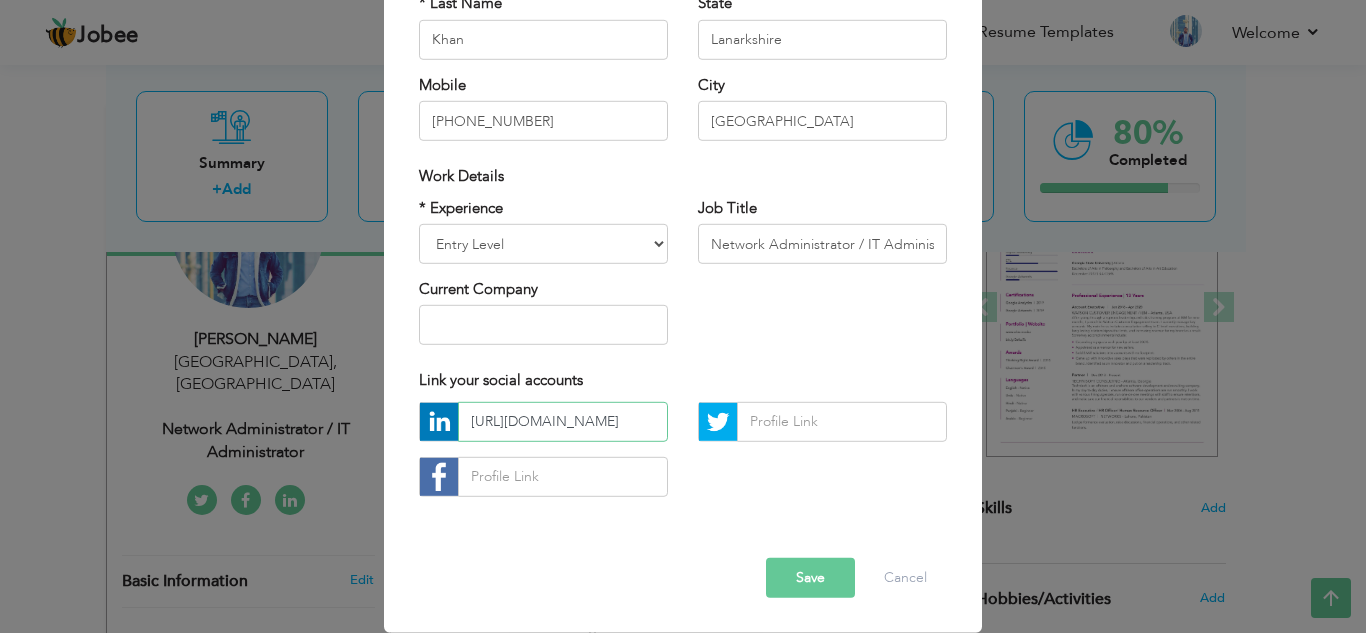 click on "http://linkedin.com/in/mehroz-khan-28a833273" at bounding box center [563, 422] 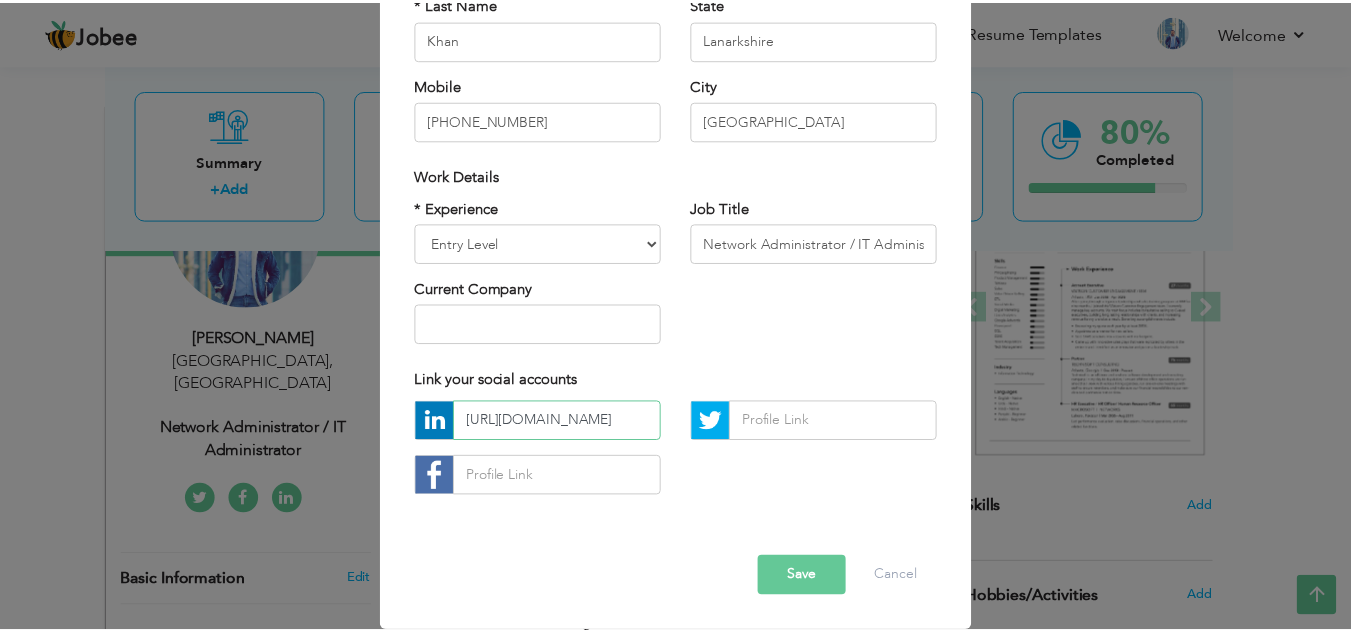 scroll, scrollTop: 0, scrollLeft: 0, axis: both 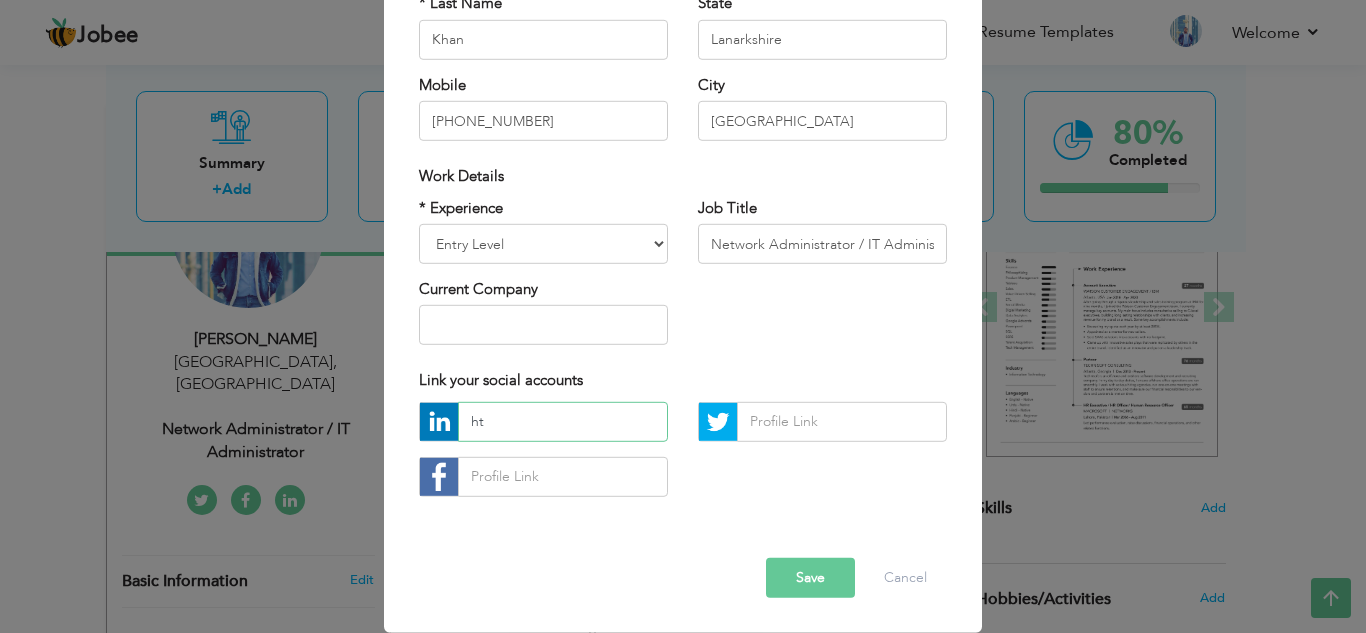 type on "h" 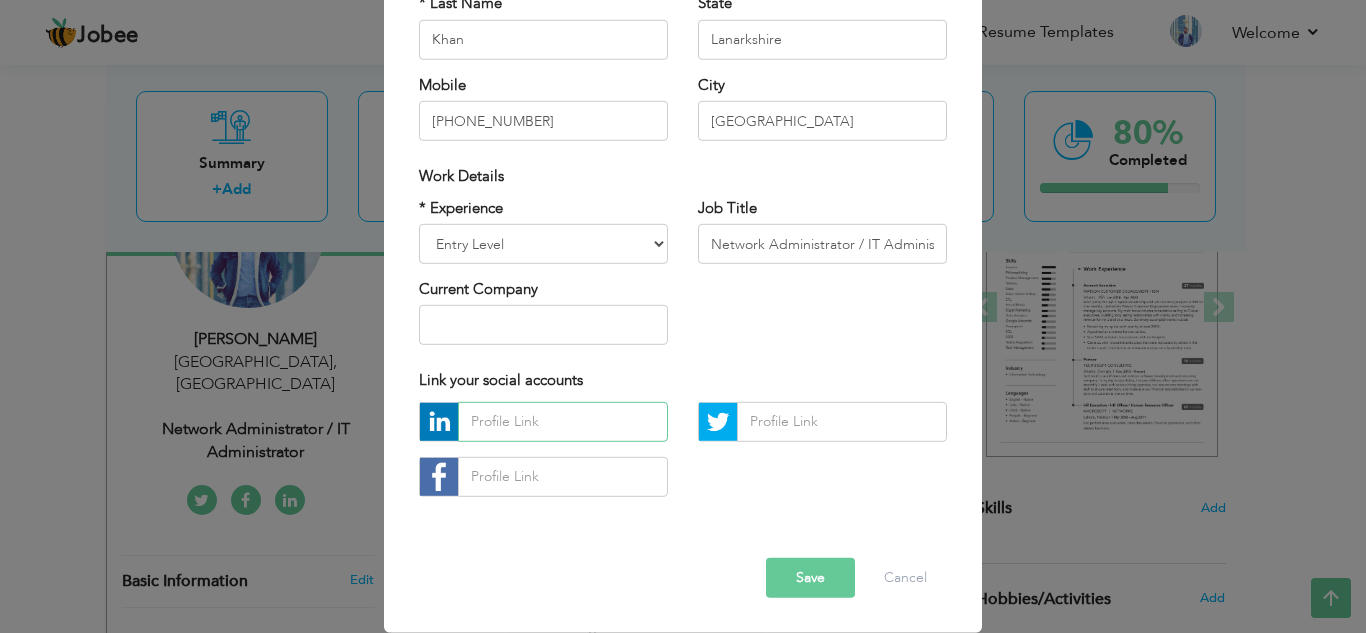 type 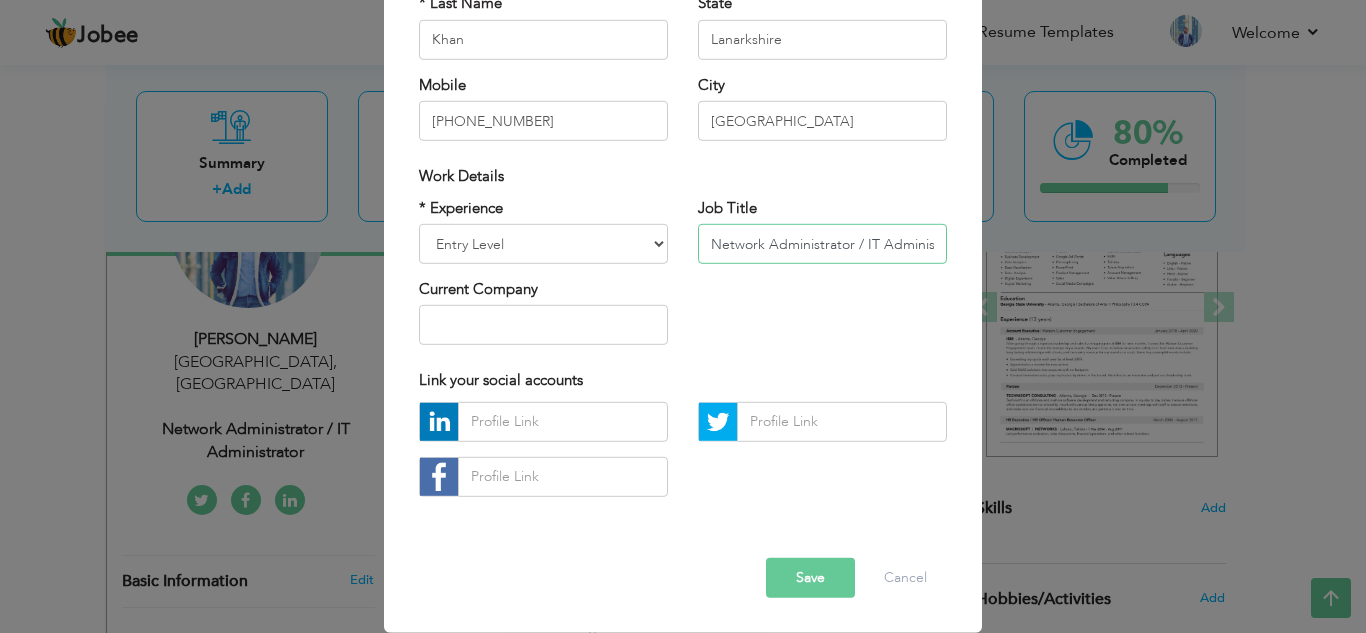 click on "Network Administrator / IT Administrator" at bounding box center (822, 244) 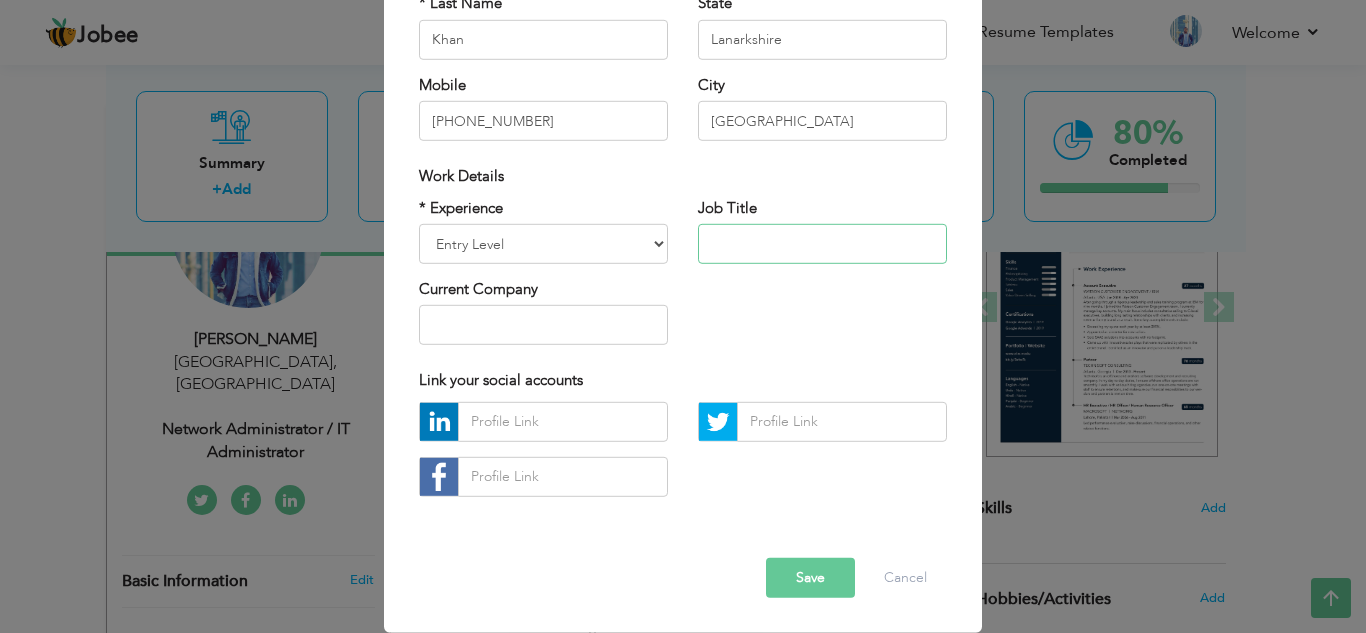 type 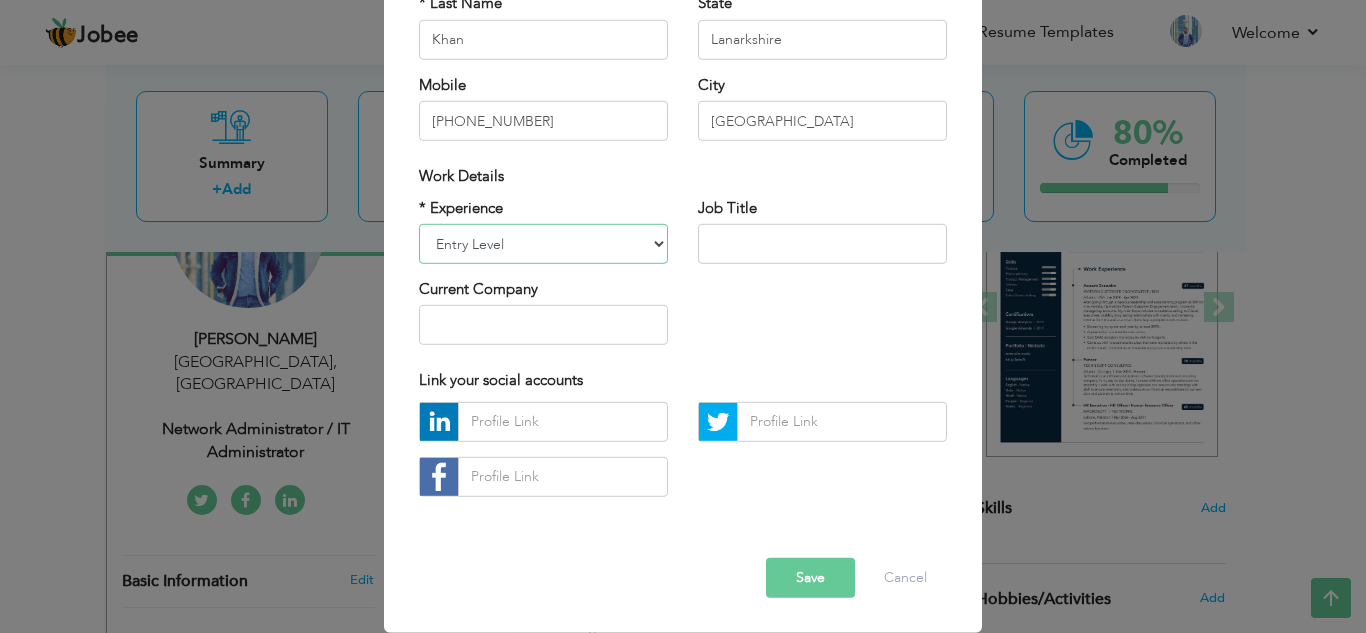 click on "Entry Level Less than 1 Year 1 Year 2 Years 3 Years 4 Years 5 Years 6 Years 7 Years 8 Years 9 Years 10 Years 11 Years 12 Years 13 Years 14 Years 15 Years 16 Years 17 Years 18 Years 19 Years 20 Years 21 Years 22 Years 23 Years 24 Years 25 Years 26 Years 27 Years 28 Years 29 Years 30 Years 31 Years 32 Years 33 Years 34 Years 35 Years More than 35 Years" at bounding box center (543, 244) 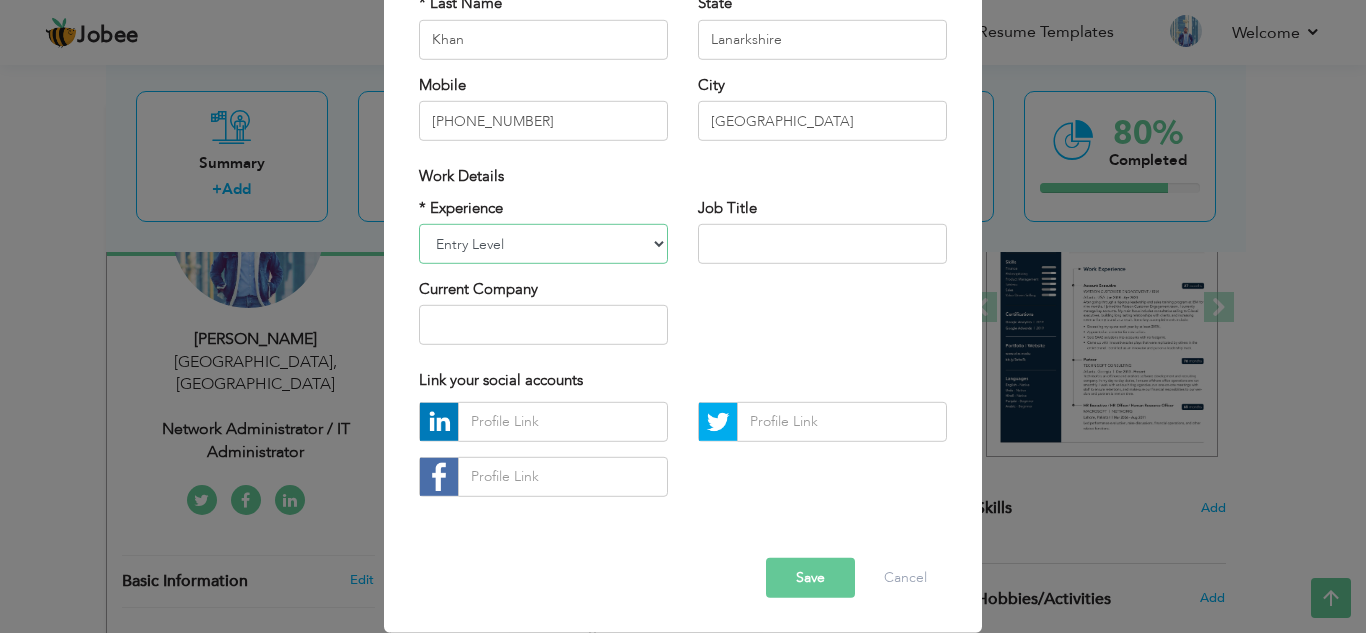 click on "Entry Level Less than 1 Year 1 Year 2 Years 3 Years 4 Years 5 Years 6 Years 7 Years 8 Years 9 Years 10 Years 11 Years 12 Years 13 Years 14 Years 15 Years 16 Years 17 Years 18 Years 19 Years 20 Years 21 Years 22 Years 23 Years 24 Years 25 Years 26 Years 27 Years 28 Years 29 Years 30 Years 31 Years 32 Years 33 Years 34 Years 35 Years More than 35 Years" at bounding box center (543, 244) 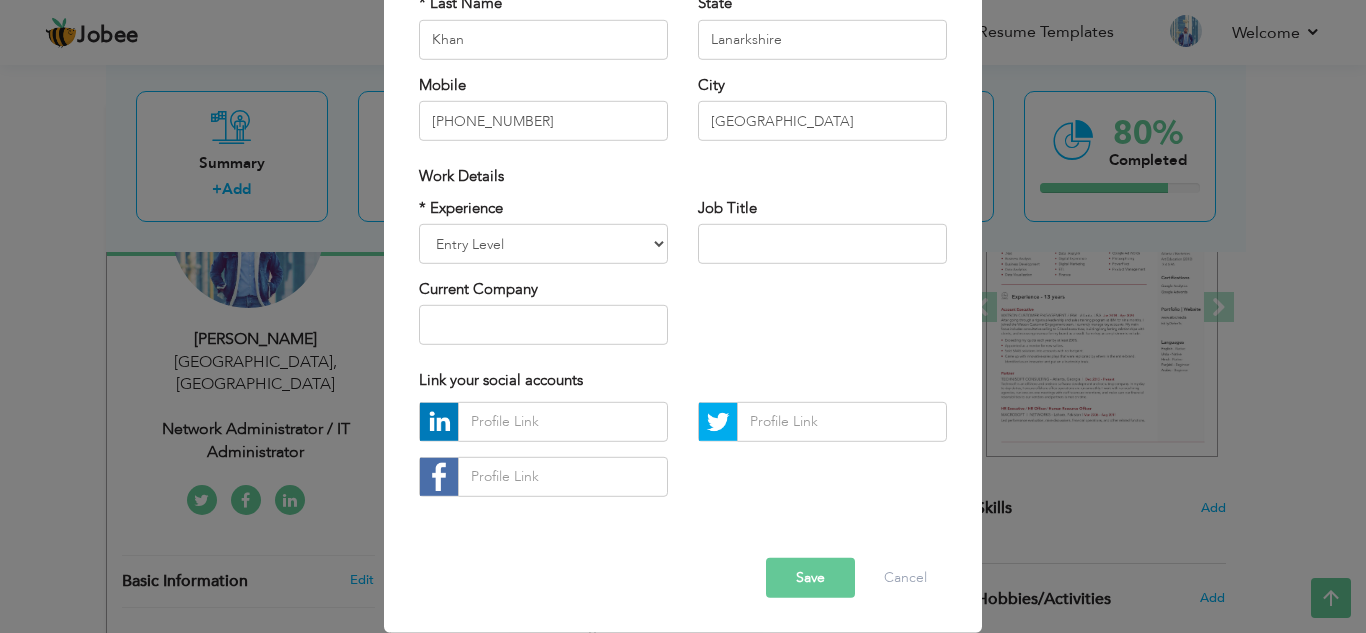 click on "Save" at bounding box center (810, 578) 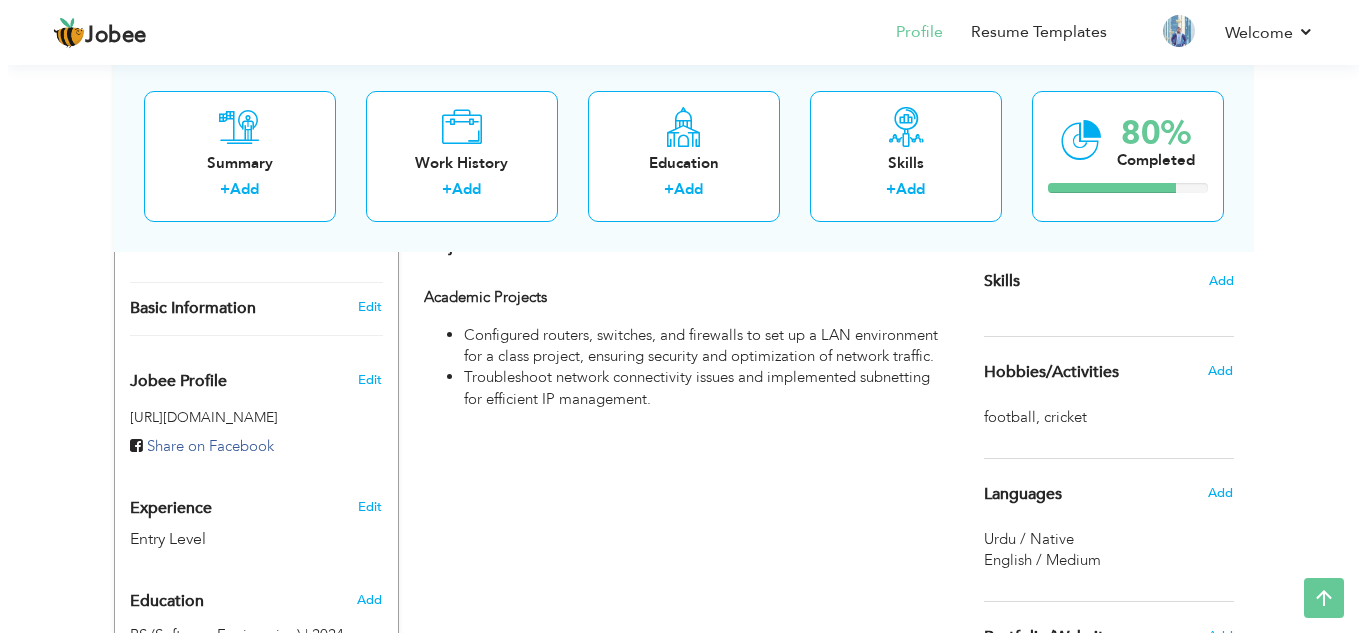 scroll, scrollTop: 501, scrollLeft: 0, axis: vertical 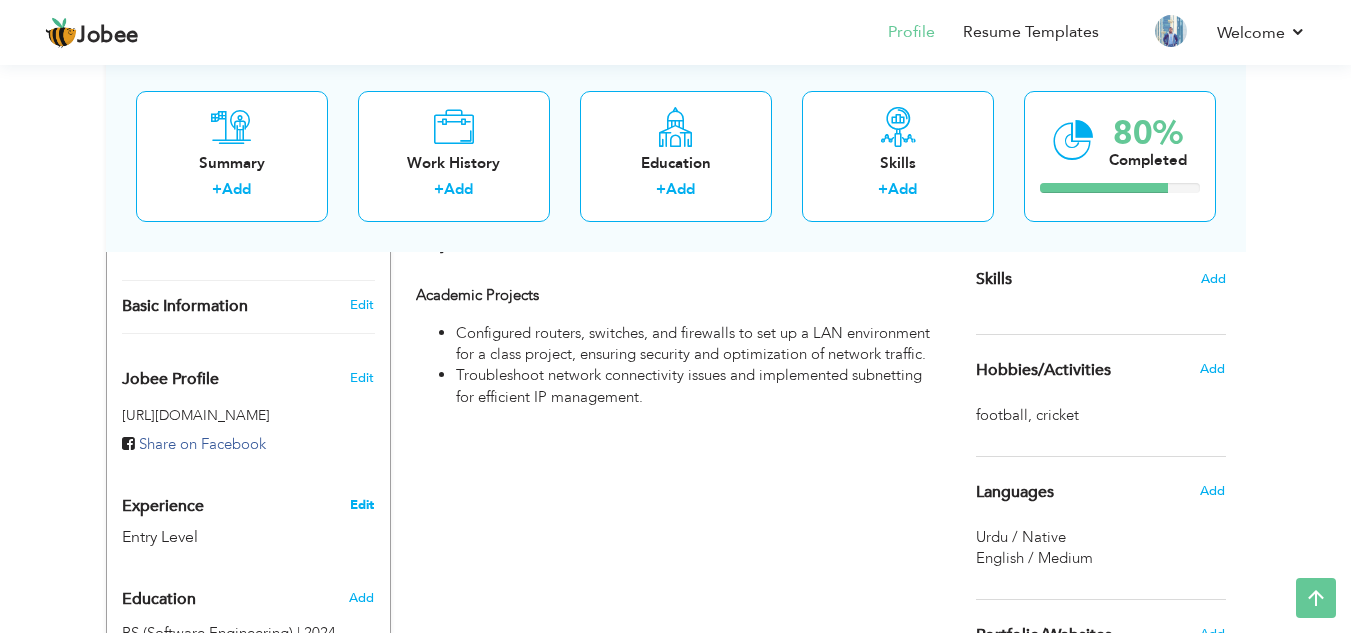 click on "Edit" at bounding box center [362, 505] 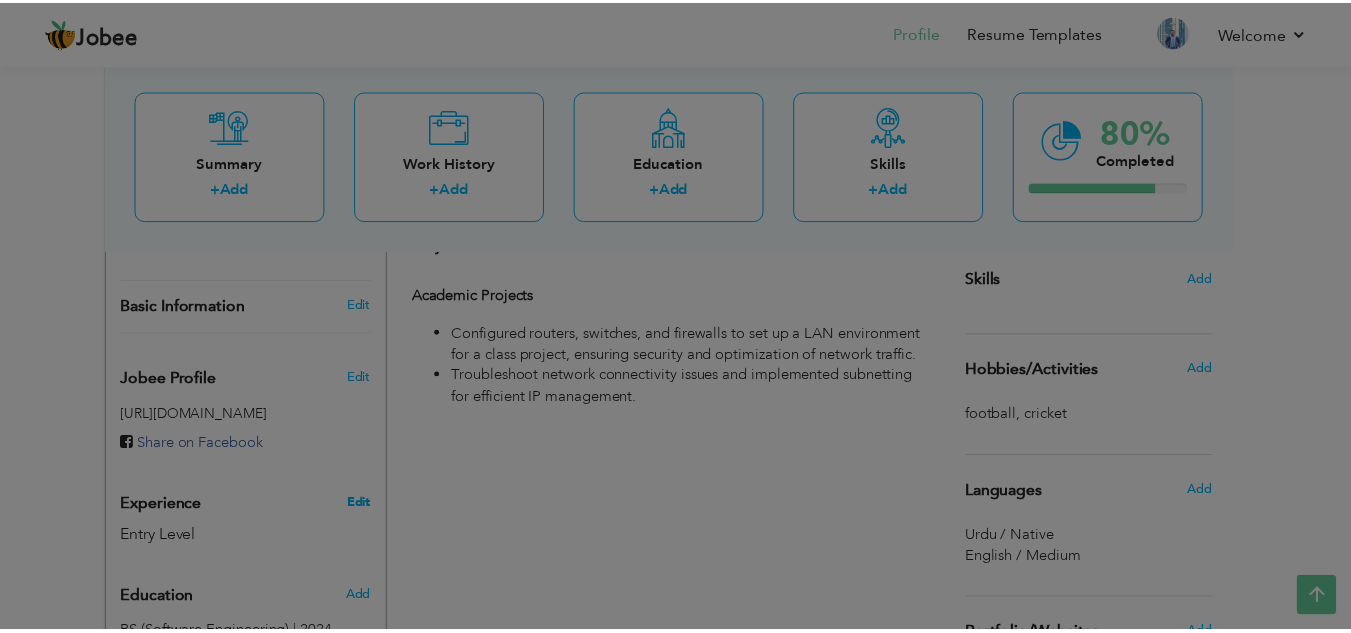scroll, scrollTop: 0, scrollLeft: 0, axis: both 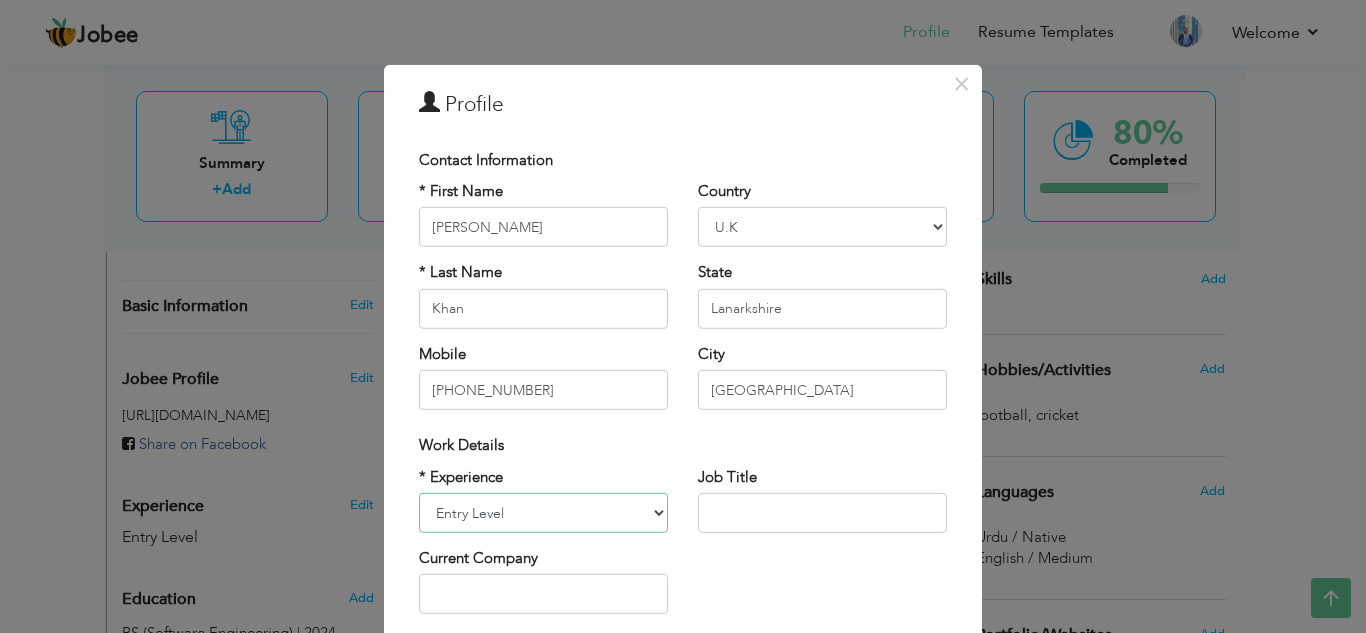click on "Entry Level Less than 1 Year 1 Year 2 Years 3 Years 4 Years 5 Years 6 Years 7 Years 8 Years 9 Years 10 Years 11 Years 12 Years 13 Years 14 Years 15 Years 16 Years 17 Years 18 Years 19 Years 20 Years 21 Years 22 Years 23 Years 24 Years 25 Years 26 Years 27 Years 28 Years 29 Years 30 Years 31 Years 32 Years 33 Years 34 Years 35 Years More than 35 Years" at bounding box center [543, 513] 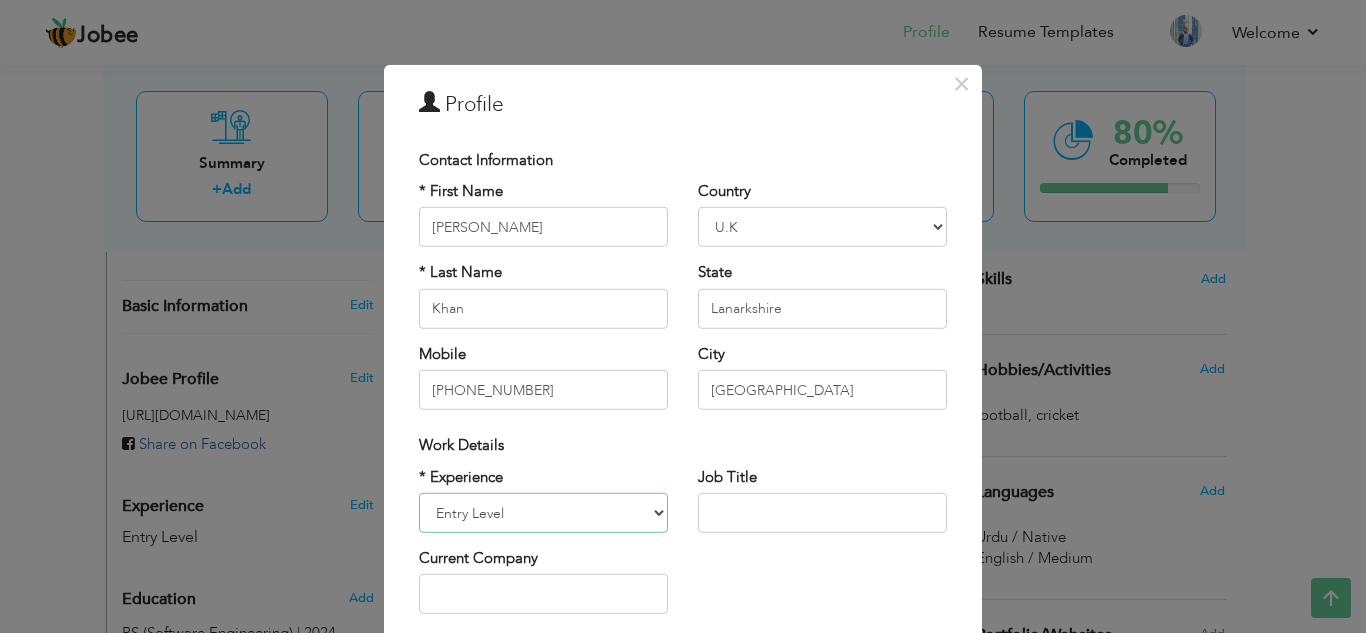 select on "number:2" 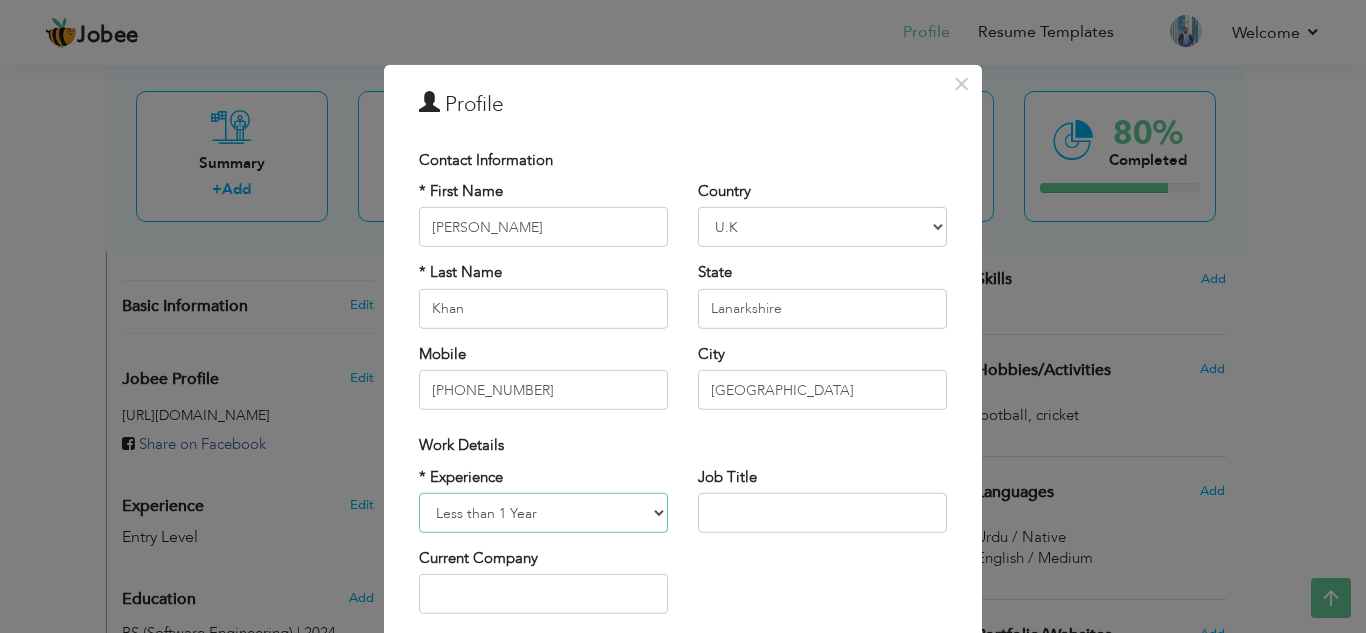 click on "Entry Level Less than 1 Year 1 Year 2 Years 3 Years 4 Years 5 Years 6 Years 7 Years 8 Years 9 Years 10 Years 11 Years 12 Years 13 Years 14 Years 15 Years 16 Years 17 Years 18 Years 19 Years 20 Years 21 Years 22 Years 23 Years 24 Years 25 Years 26 Years 27 Years 28 Years 29 Years 30 Years 31 Years 32 Years 33 Years 34 Years 35 Years More than 35 Years" at bounding box center [543, 513] 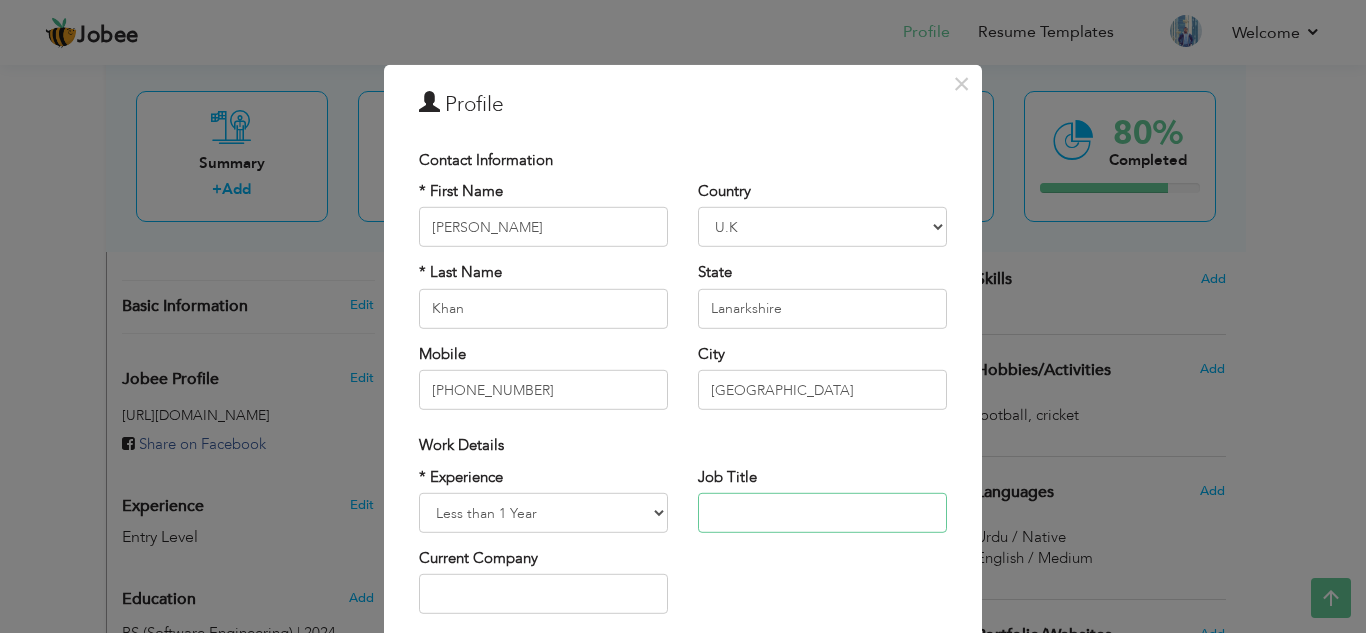 click at bounding box center (822, 513) 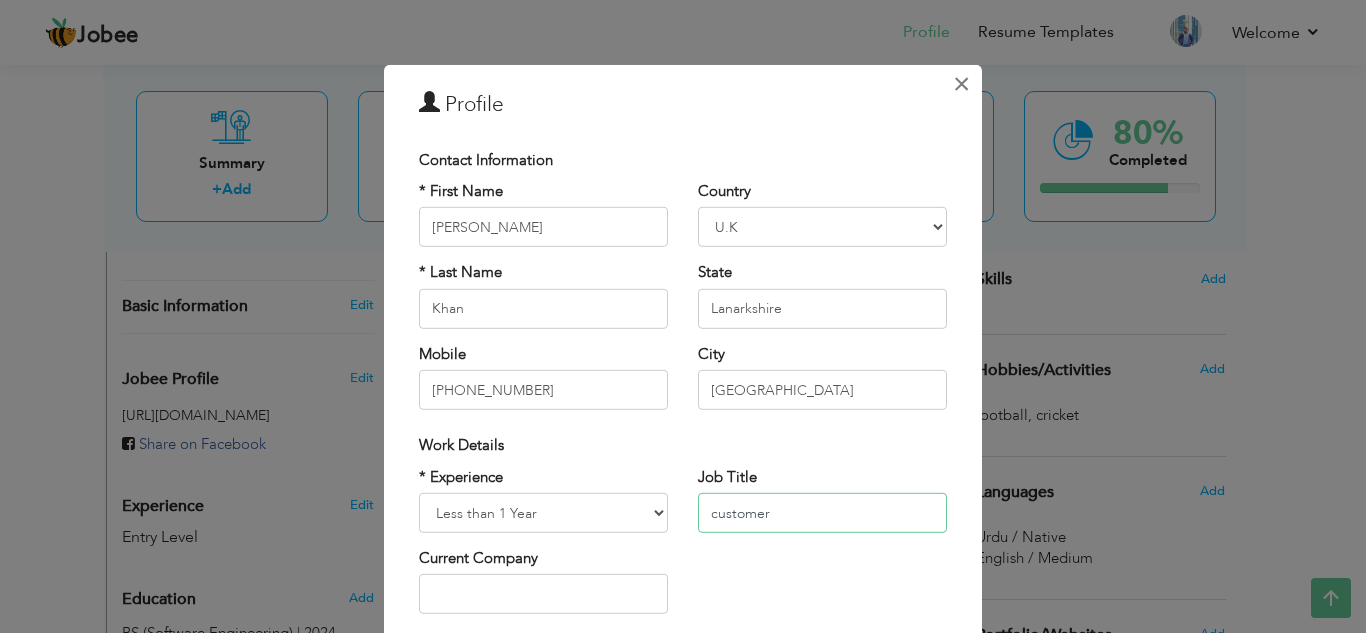 type on "customer" 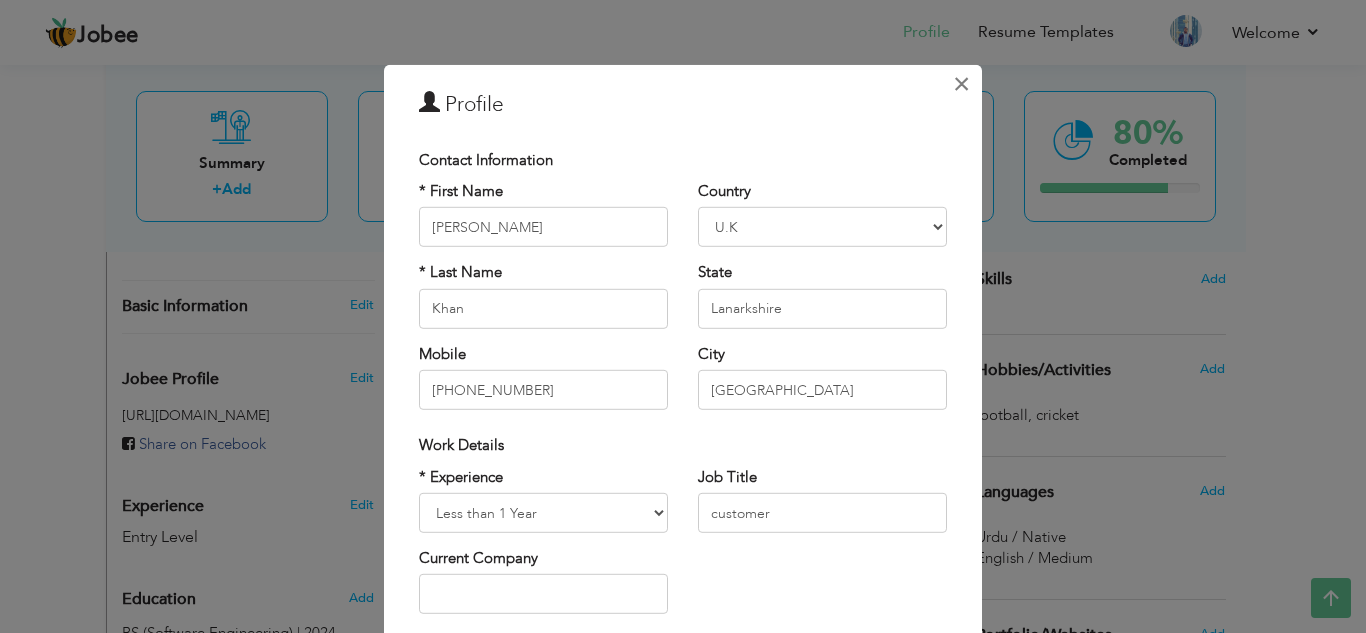 click on "×" at bounding box center [961, 83] 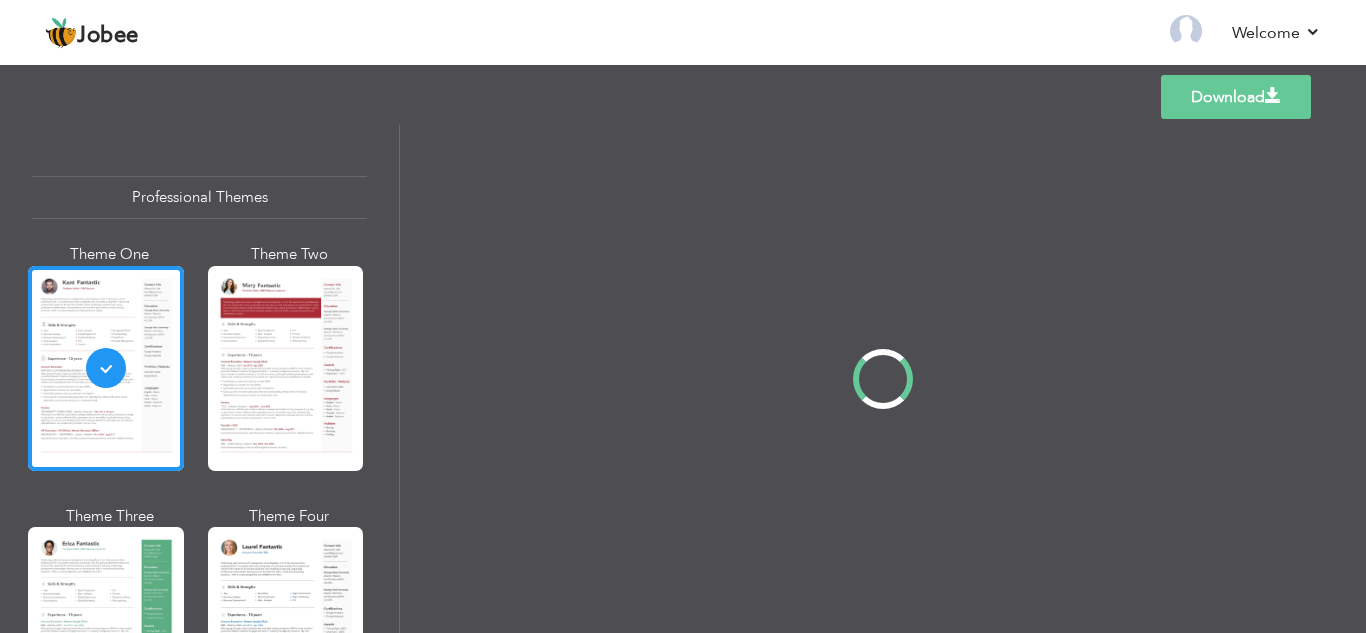 scroll, scrollTop: 0, scrollLeft: 0, axis: both 